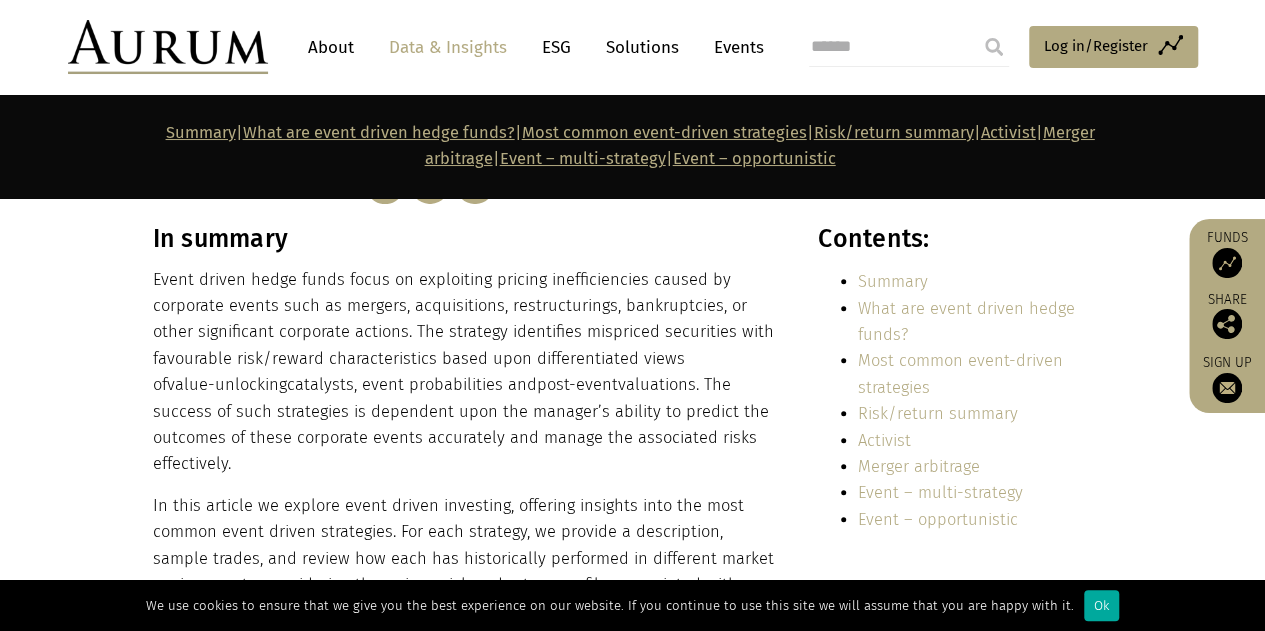 scroll, scrollTop: 700, scrollLeft: 0, axis: vertical 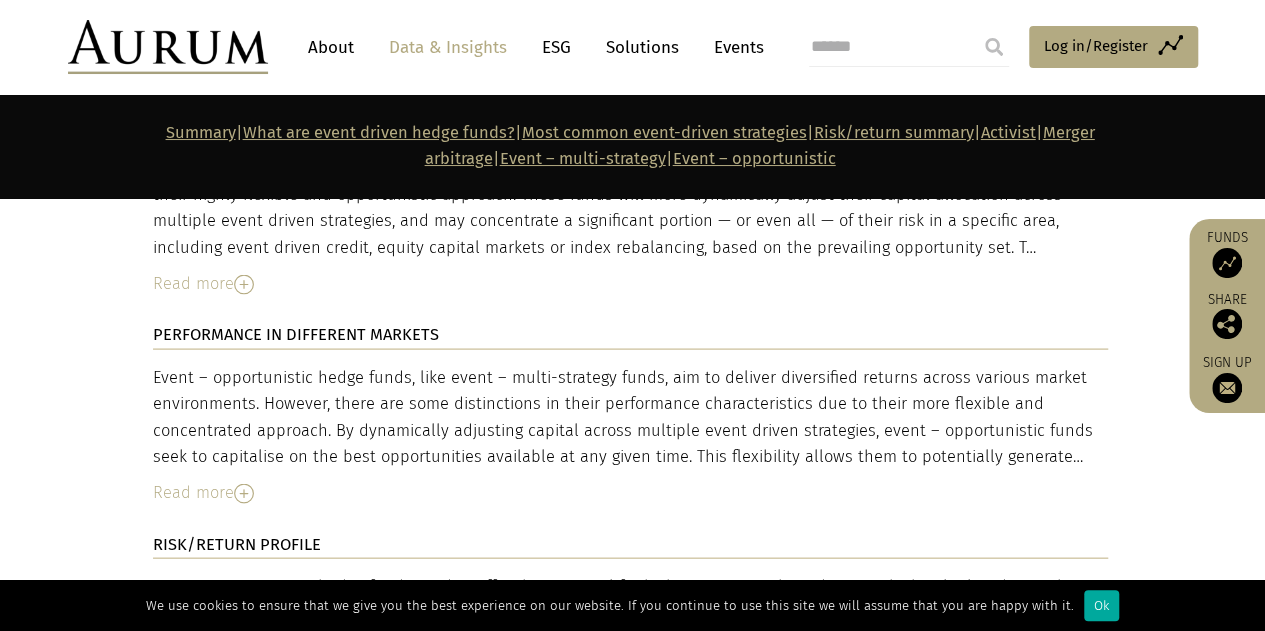 drag, startPoint x: 245, startPoint y: 505, endPoint x: 262, endPoint y: 492, distance: 21.400934 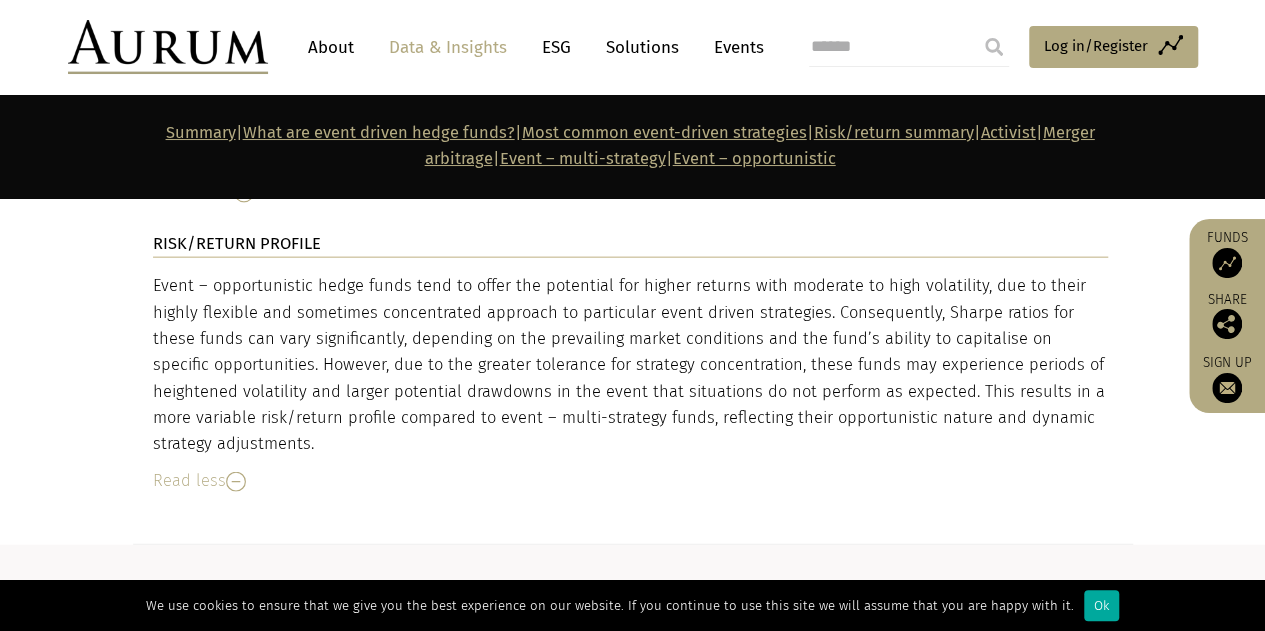 scroll, scrollTop: 9460, scrollLeft: 0, axis: vertical 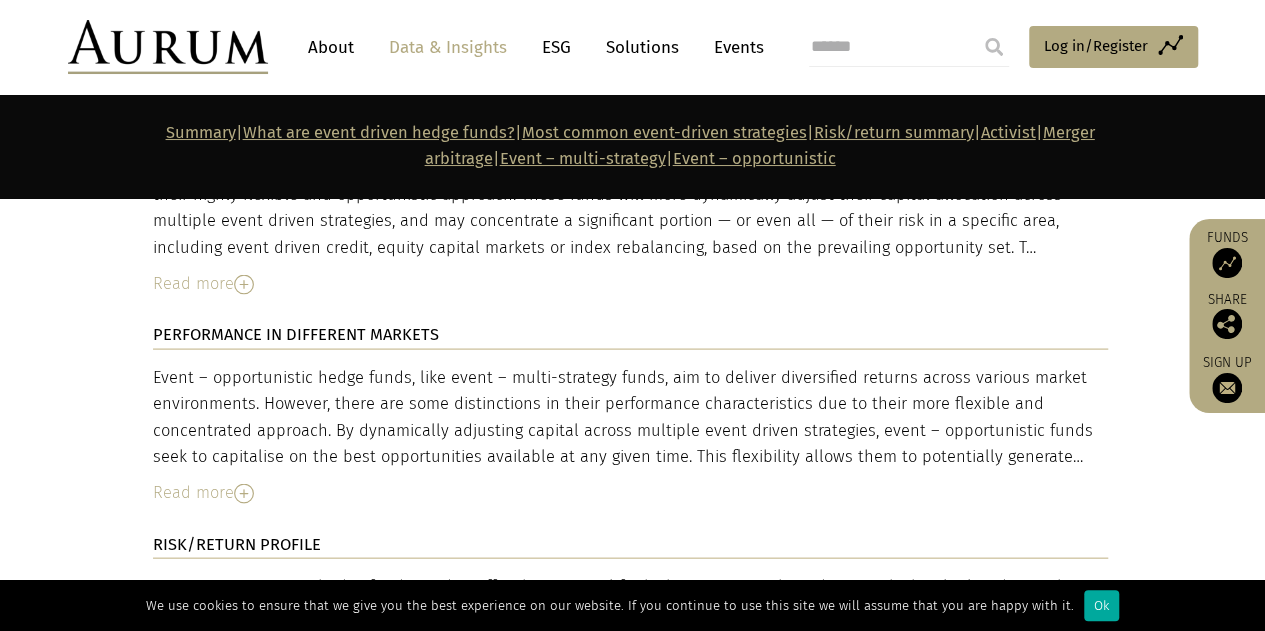 drag, startPoint x: 280, startPoint y: 437, endPoint x: 603, endPoint y: 543, distance: 339.94852 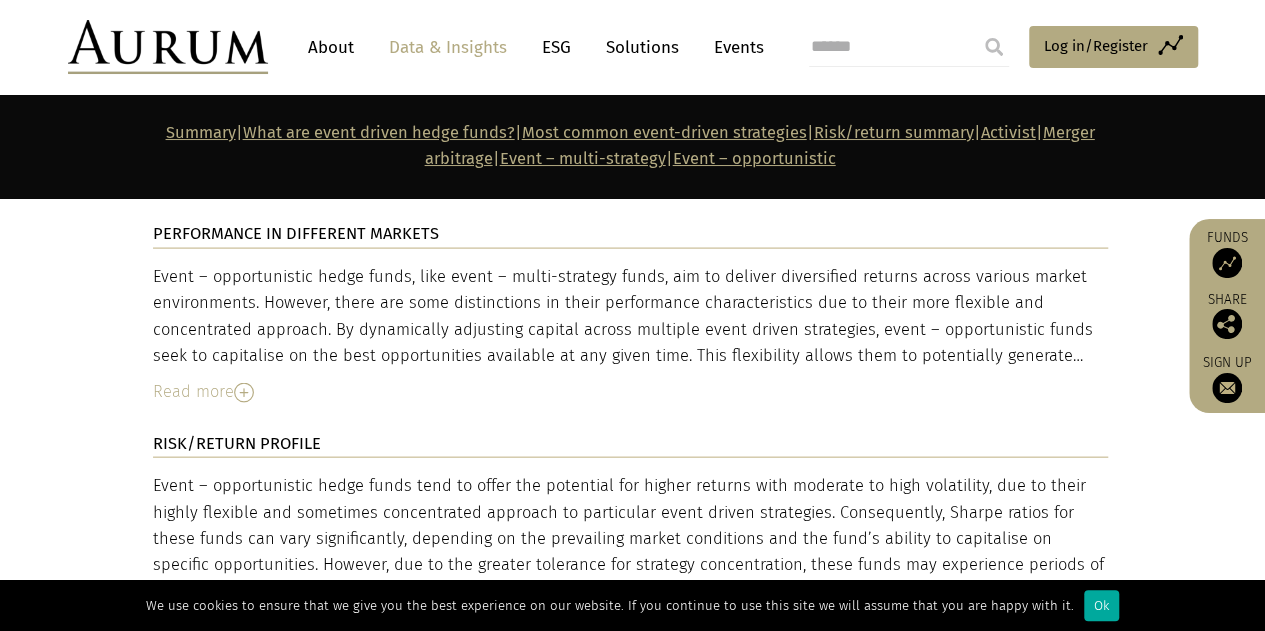 click on "Event – opportunistic hedge funds tend to offer the potential for higher returns with moderate to high volatility, due to their highly flexible and sometimes concentrated approach to particular event driven strategies. Consequently, Sharpe ratios for these funds can vary significantly, depending on the prevailing market conditions and the fund’s ability to capitalise on specific opportunities. However, due to the greater tolerance for strategy concentration, these funds may experience periods of heightened volatility and larger potential drawdowns in the event that situations do not perform as expected. This results in a more variable risk/return profile compared to event – multi-strategy funds, reflecting their opportunistic nature and dynamic strategy adjustments." at bounding box center (630, 565) 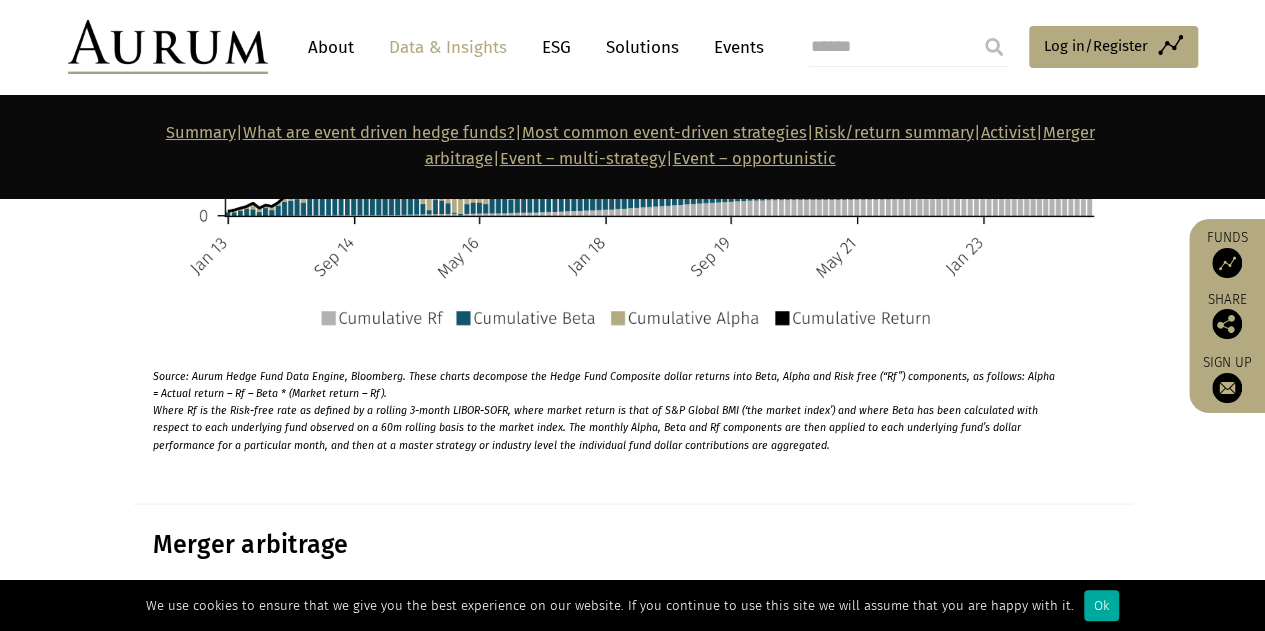 scroll, scrollTop: 5760, scrollLeft: 0, axis: vertical 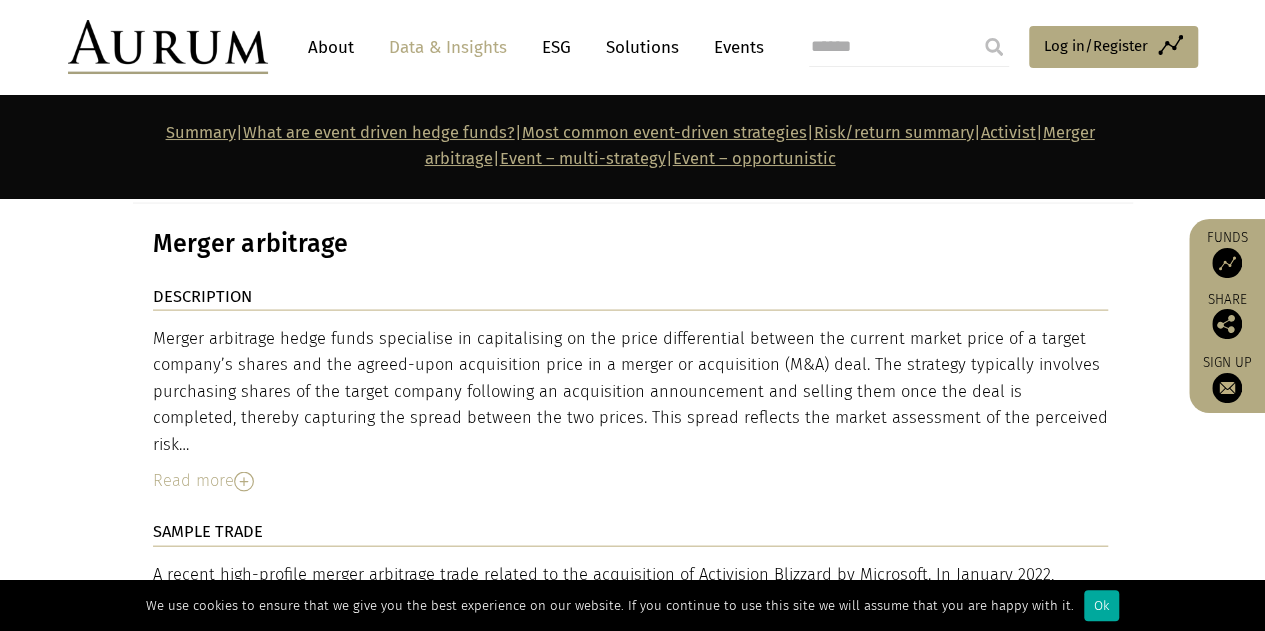 click on "Read more" at bounding box center [630, 481] 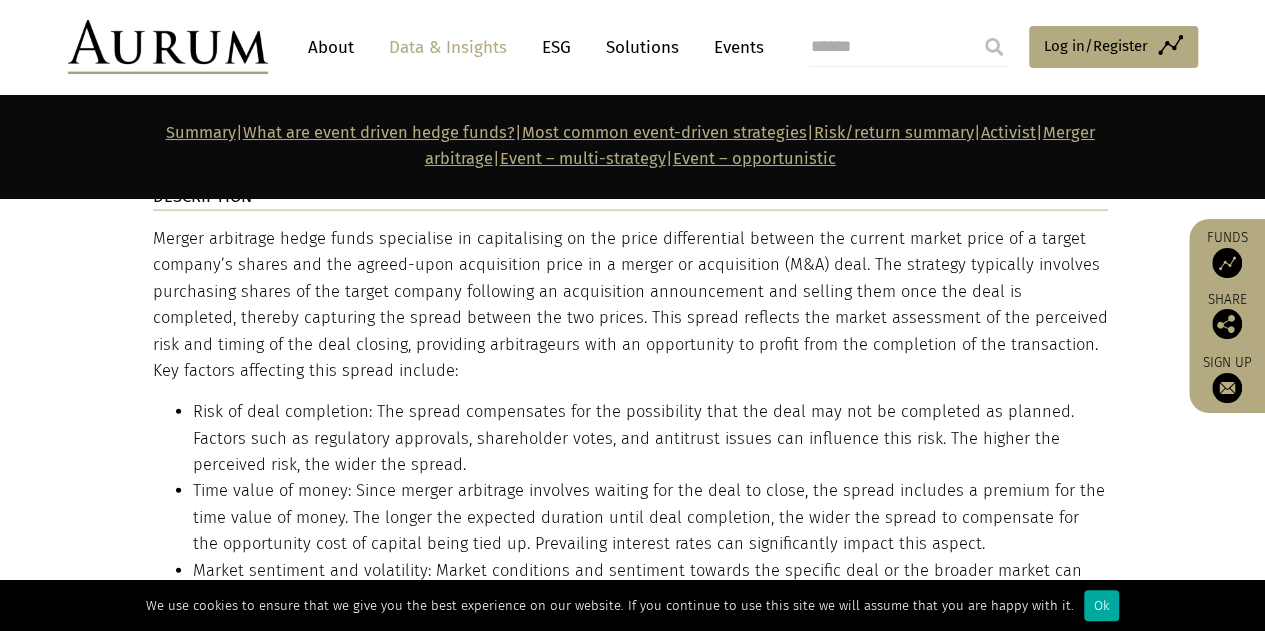 scroll, scrollTop: 5760, scrollLeft: 0, axis: vertical 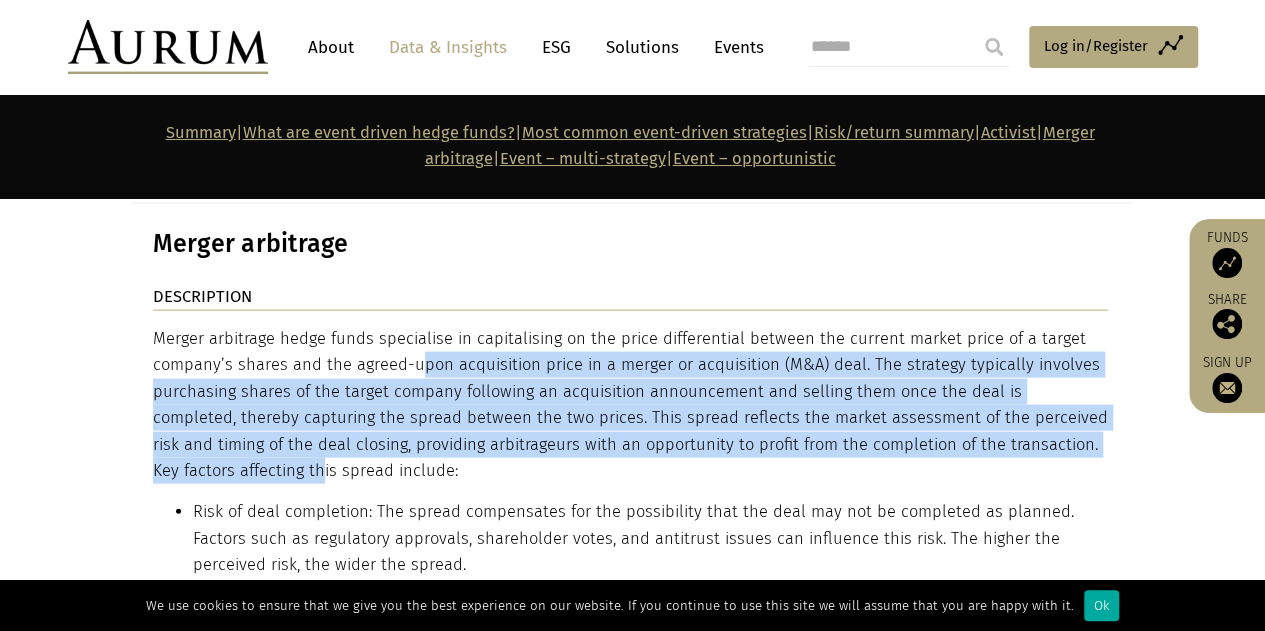 drag, startPoint x: 314, startPoint y: 282, endPoint x: 1065, endPoint y: 352, distance: 754.25525 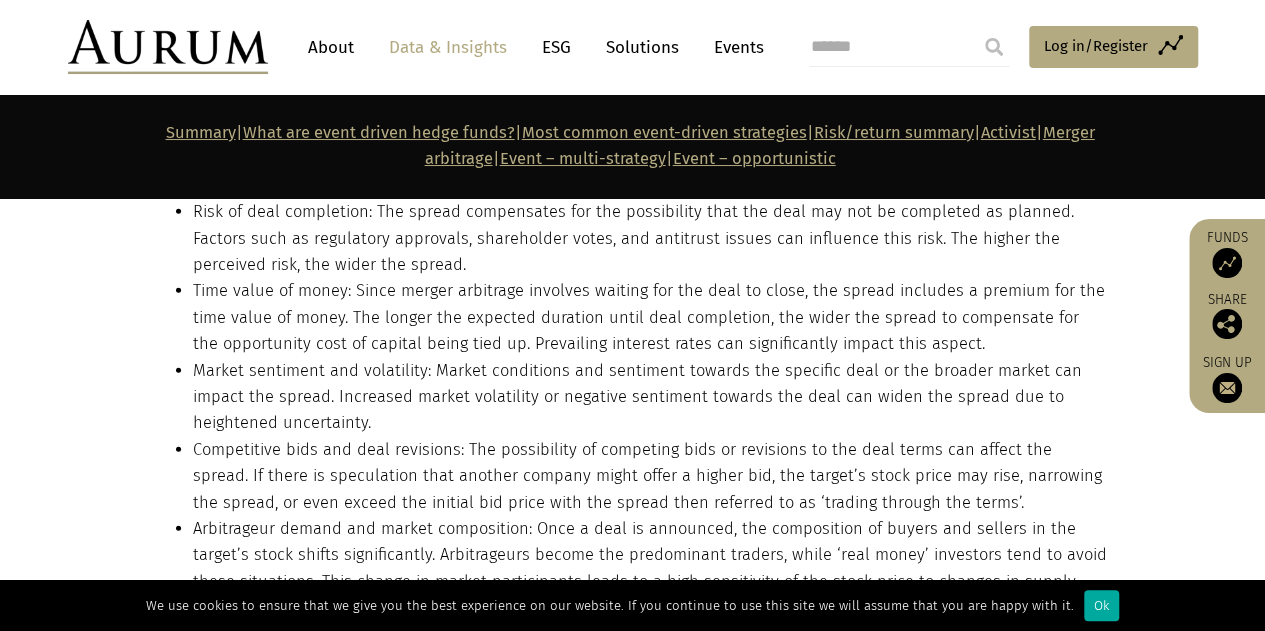 scroll, scrollTop: 6160, scrollLeft: 0, axis: vertical 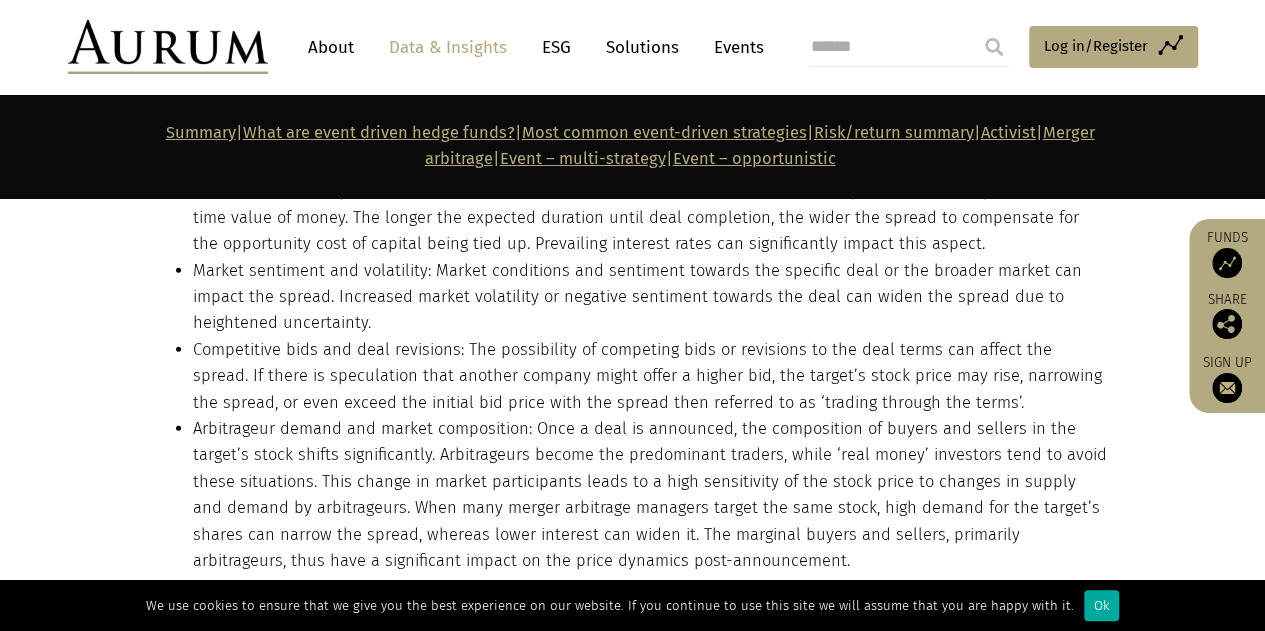 click on "Arbitrageur demand and market composition: Once a deal is announced, the composition of buyers and sellers in the target’s stock shifts significantly. Arbitrageurs become the predominant traders, while ‘real money’ investors tend to avoid these situations. This change in market participants leads to a high sensitivity of the stock price to changes in supply and demand by arbitrageurs. When many merger arbitrage managers target the same stock, high demand for the target’s shares can narrow the spread, whereas lower interest can widen it. The marginal buyers and sellers, primarily arbitrageurs, thus have a significant impact on the price dynamics post-announcement." at bounding box center [650, 495] 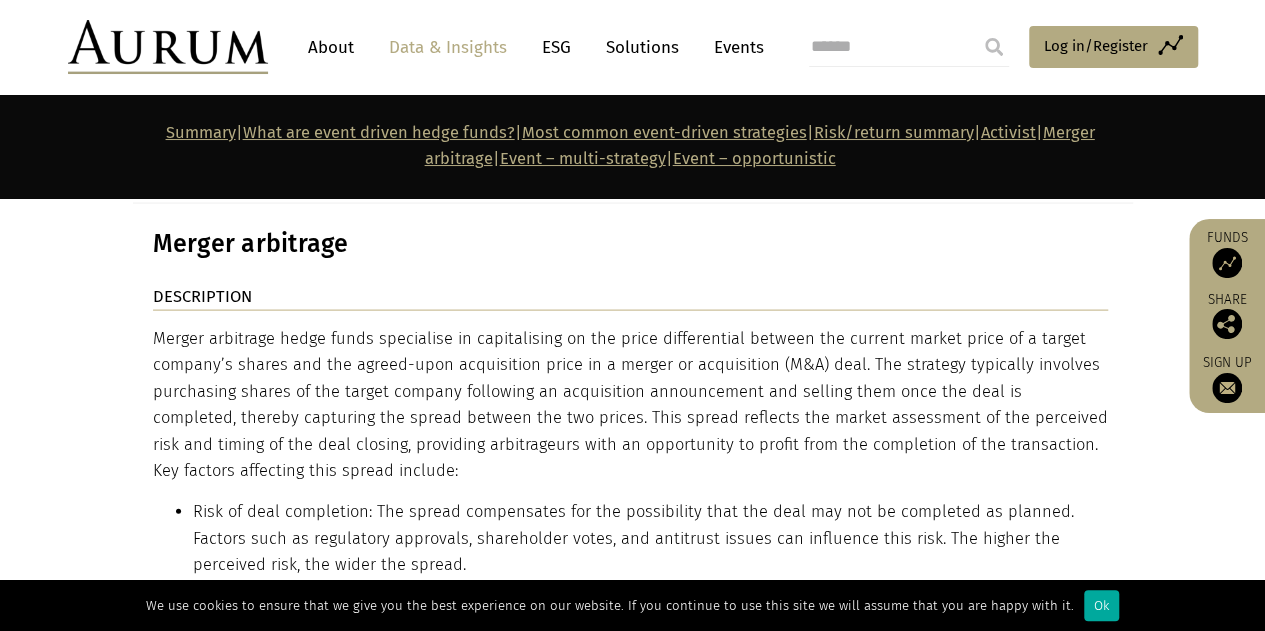 scroll, scrollTop: 5860, scrollLeft: 0, axis: vertical 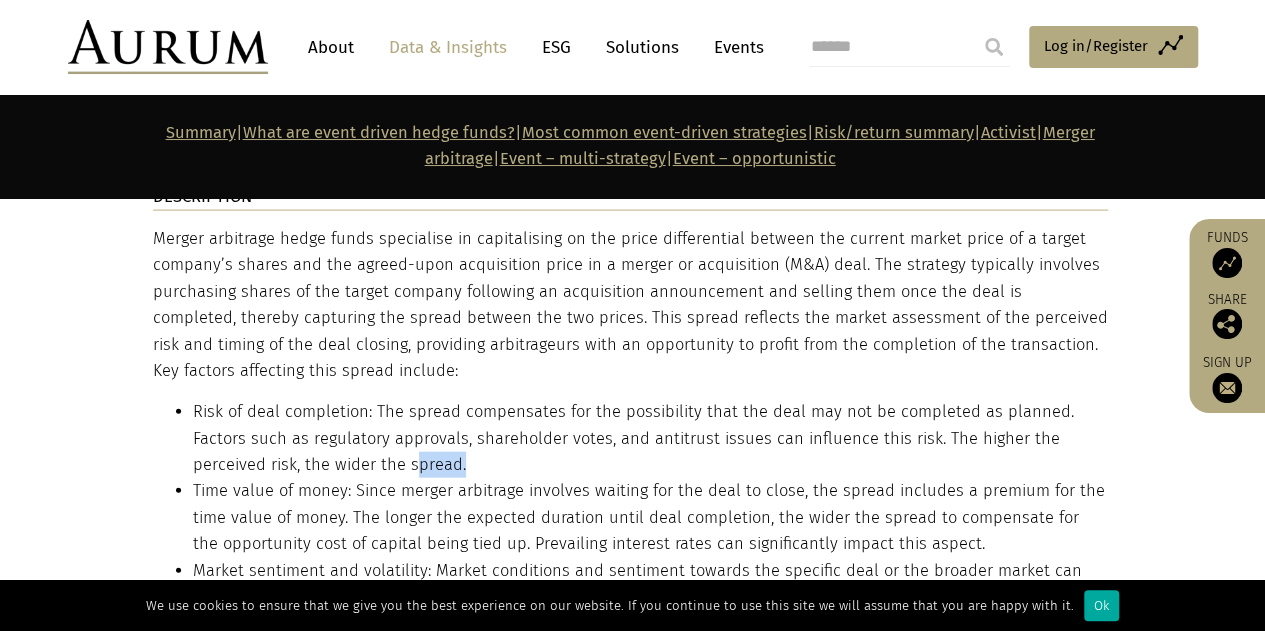 drag, startPoint x: 362, startPoint y: 377, endPoint x: 303, endPoint y: 381, distance: 59.135437 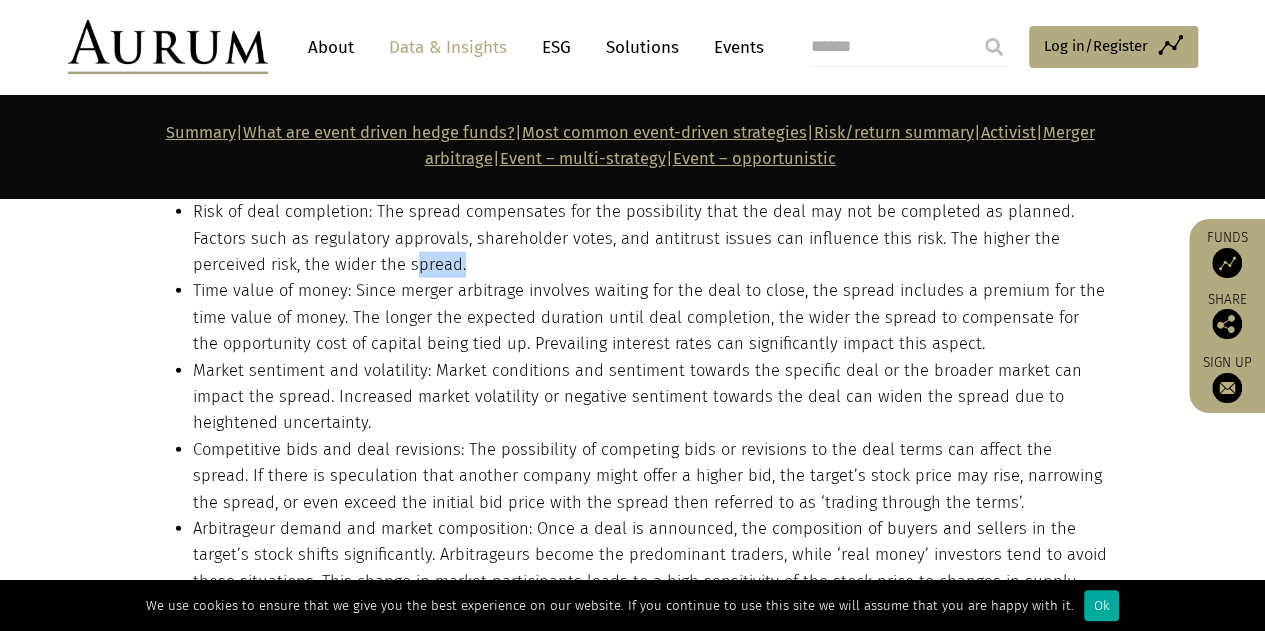 scroll, scrollTop: 6160, scrollLeft: 0, axis: vertical 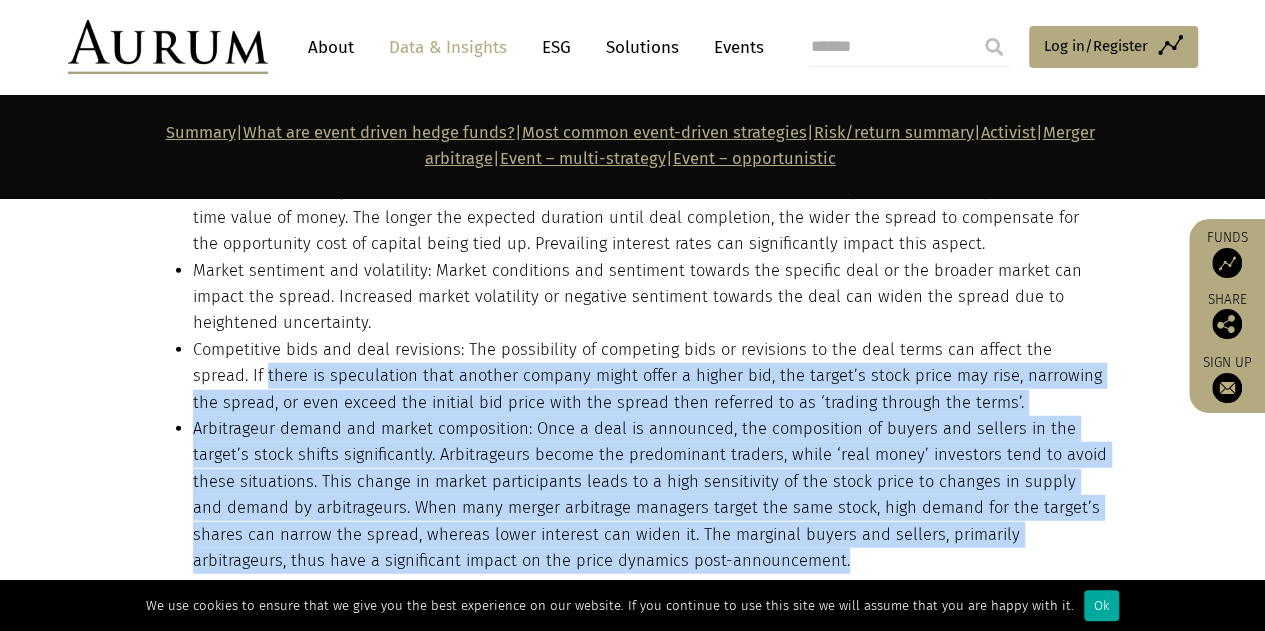 drag, startPoint x: 712, startPoint y: 481, endPoint x: 204, endPoint y: 299, distance: 539.6184 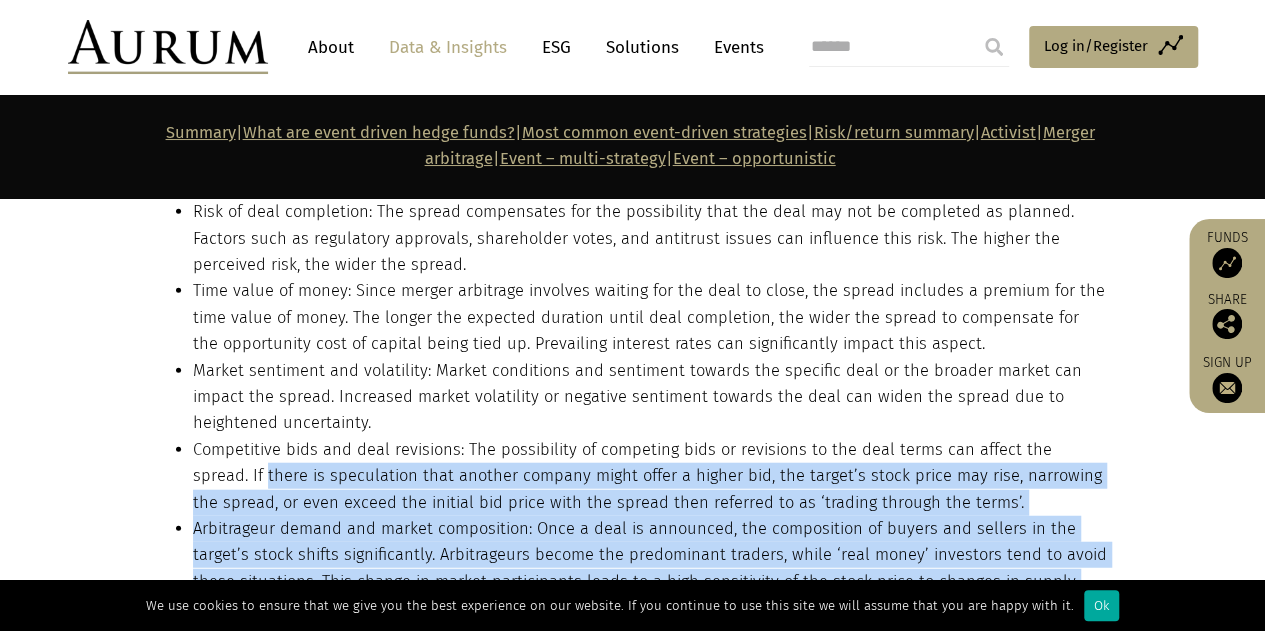 scroll, scrollTop: 5960, scrollLeft: 0, axis: vertical 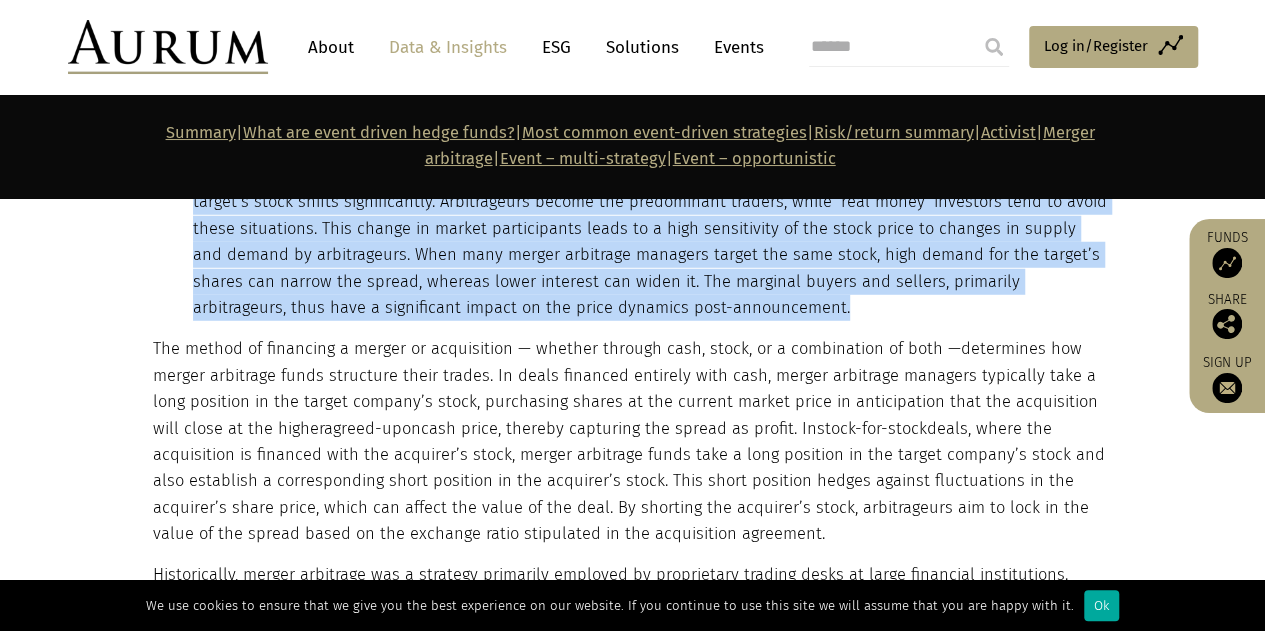 drag, startPoint x: 192, startPoint y: 221, endPoint x: 773, endPoint y: 235, distance: 581.16864 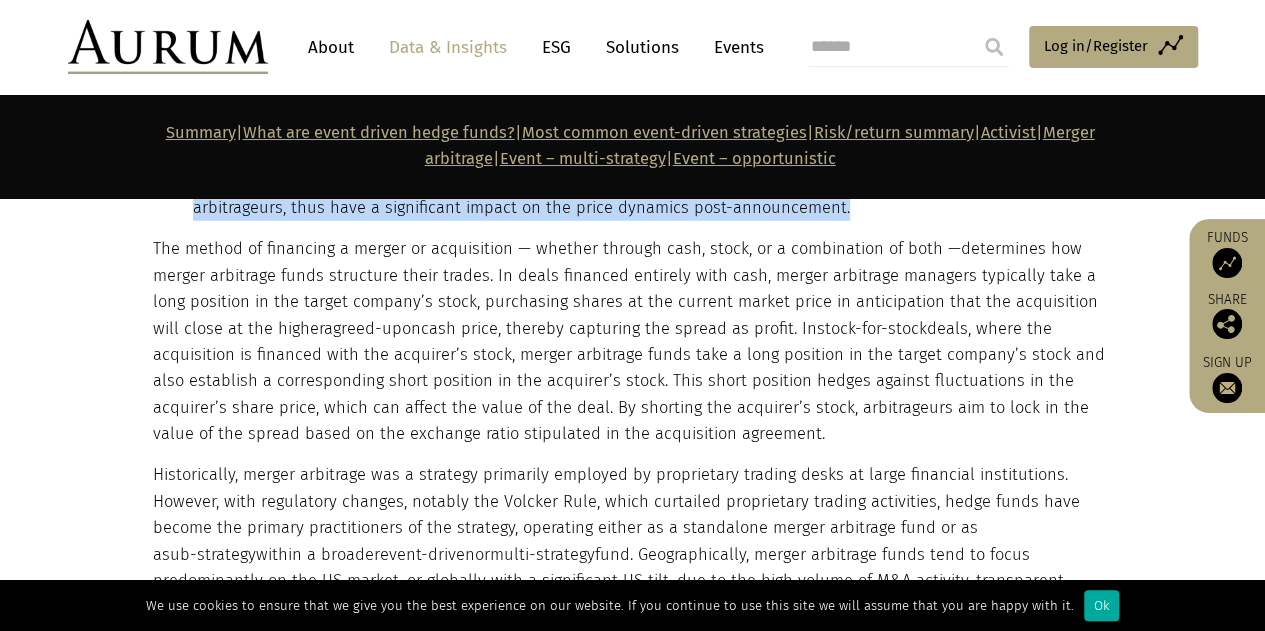 scroll, scrollTop: 6413, scrollLeft: 0, axis: vertical 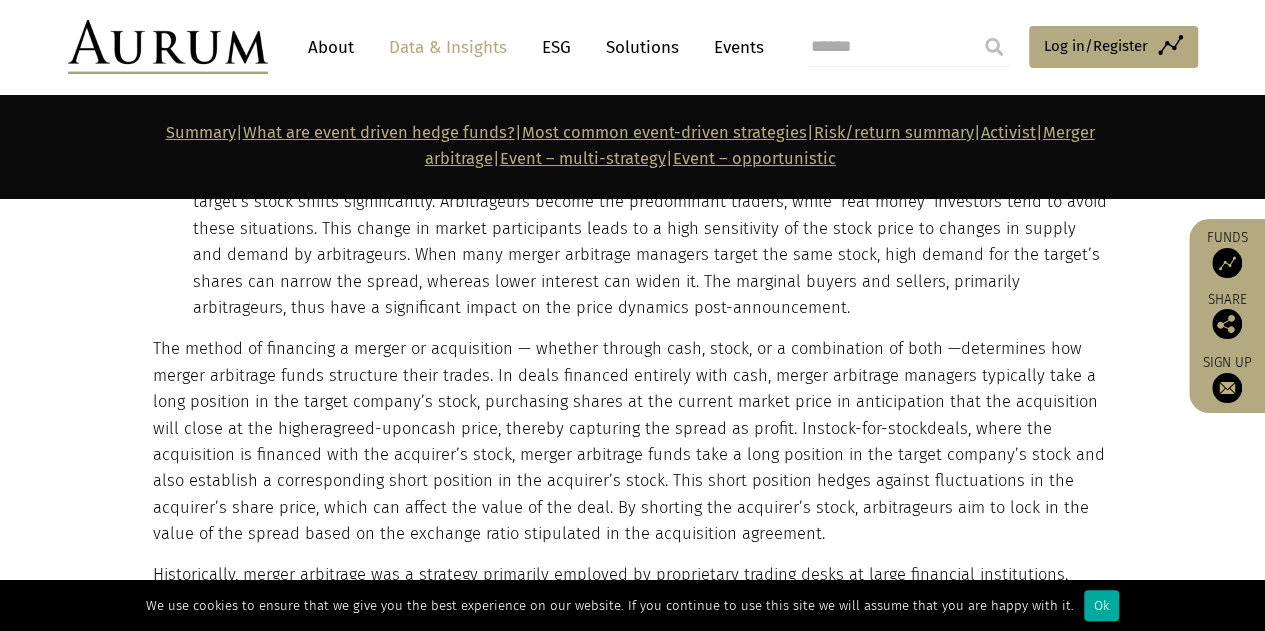 click on "The method of financing a merger or acquisition — whether through cash, stock, or a combination of both —determines how merger arbitrage funds structure their trades. In deals financed entirely with cash, merger arbitrage managers typically take a long position in the target company’s stock, purchasing shares at the current market price in anticipation that the acquisition will close at the higher  agreed-upon  cash price, thereby capturing the spread as profit. In  stock-for-stock  deals, where the acquisition is financed with the acquirer’s stock, merger arbitrage funds take a long position in the target company’s stock and also establish a corresponding short position in the acquirer’s stock. This short position hedges against fluctuations in the acquirer’s share price, which can affect the value of the deal. By shorting the acquirer’s stock, arbitrageurs aim to lock in the value of the spread based on the exchange ratio stipulated in the acquisition agreement." at bounding box center (630, 441) 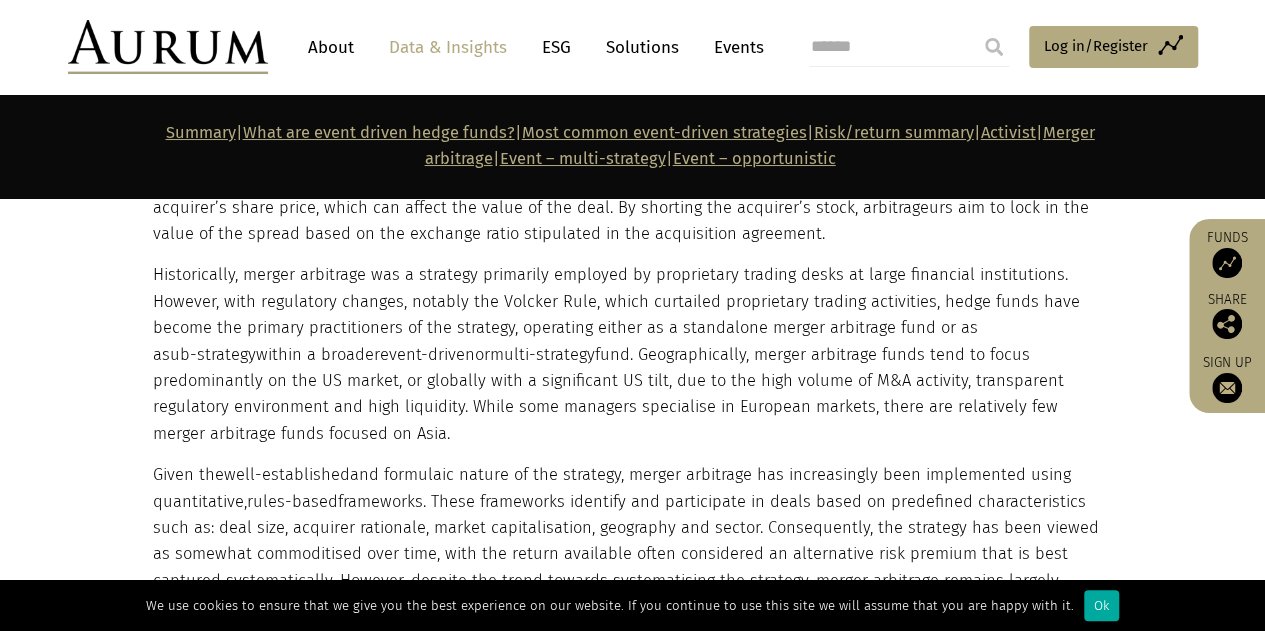scroll, scrollTop: 6613, scrollLeft: 0, axis: vertical 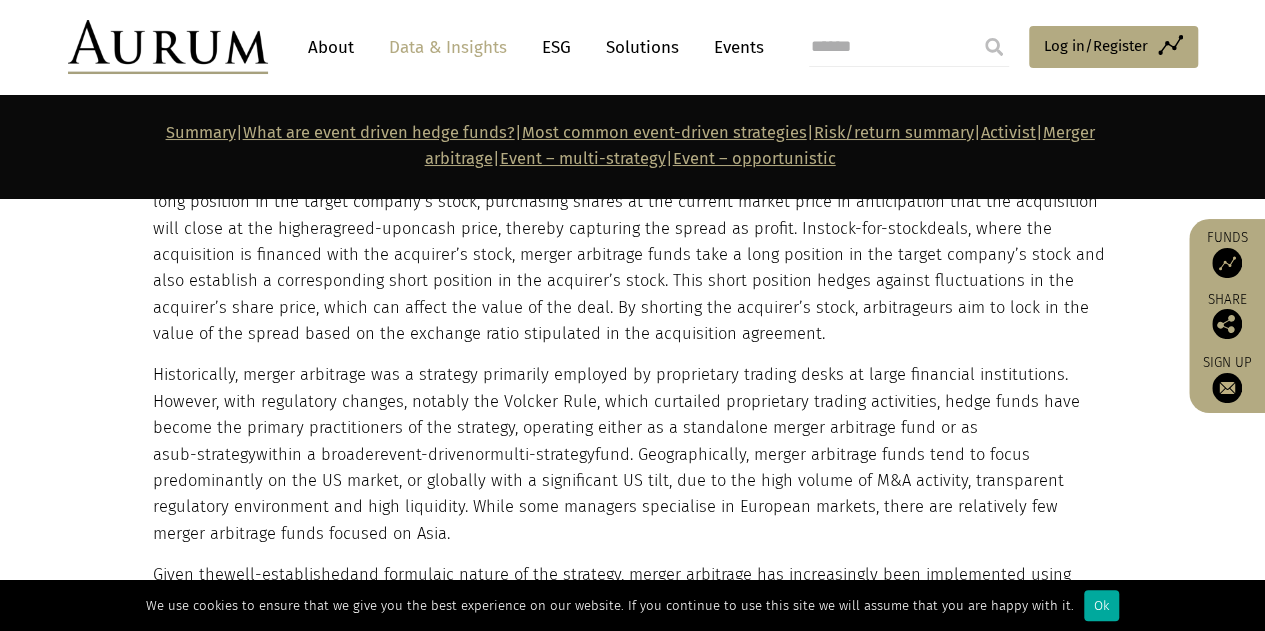 drag, startPoint x: 191, startPoint y: 447, endPoint x: 171, endPoint y: 361, distance: 88.29496 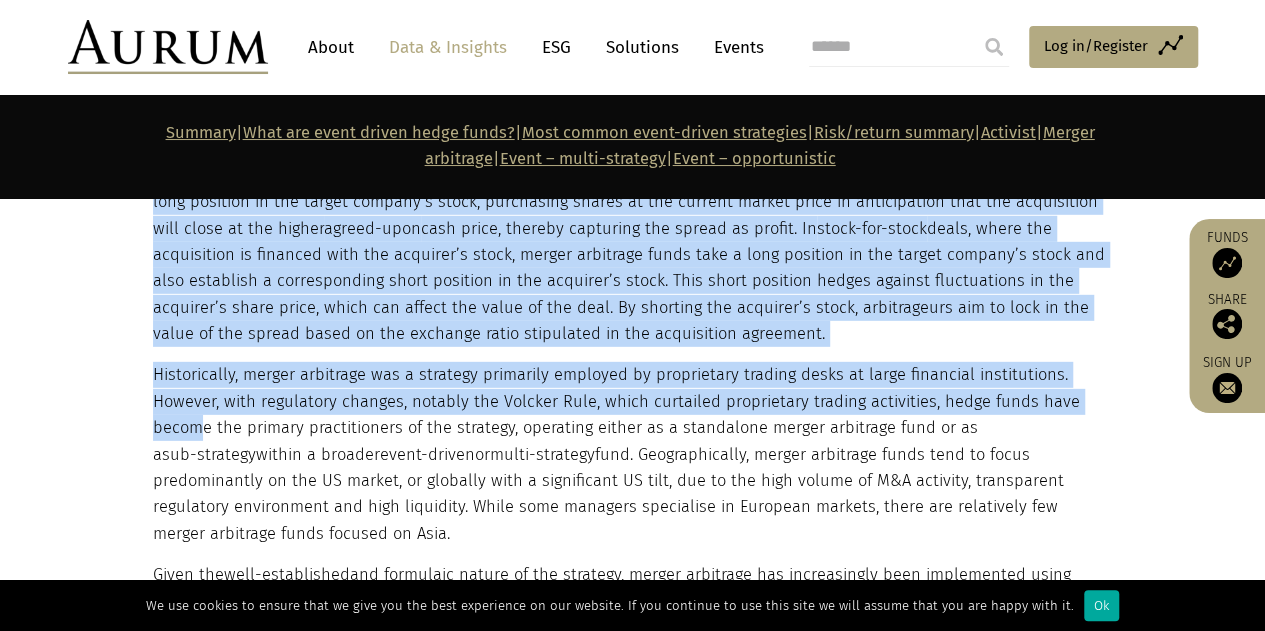 drag, startPoint x: 151, startPoint y: 286, endPoint x: 199, endPoint y: 357, distance: 85.70297 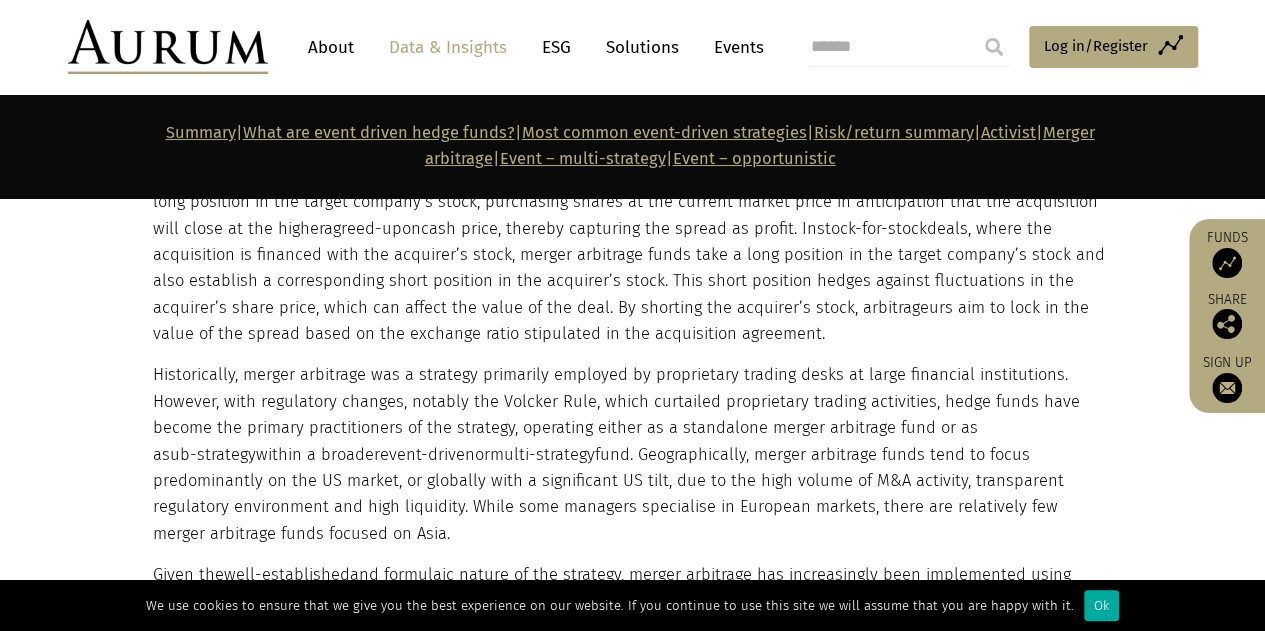 click on "Historically, merger arbitrage was a strategy primarily employed by proprietary trading desks at large financial institutions. However, with regulatory changes, notably the Volcker Rule, which curtailed proprietary trading activities, hedge funds have become the primary practitioners of the strategy, operating either as a standalone merger arbitrage fund or as a  sub-strategy  within a broader  event-driven  or  multi-strategy  fund. Geographically, merger arbitrage funds tend to focus predominantly on the US market, or globally with a significant US tilt, due to the high volume of M&A activity, transparent regulatory environment and high liquidity. While some managers specialise in European markets, there are relatively few merger arbitrage funds focused on Asia." at bounding box center (630, 454) 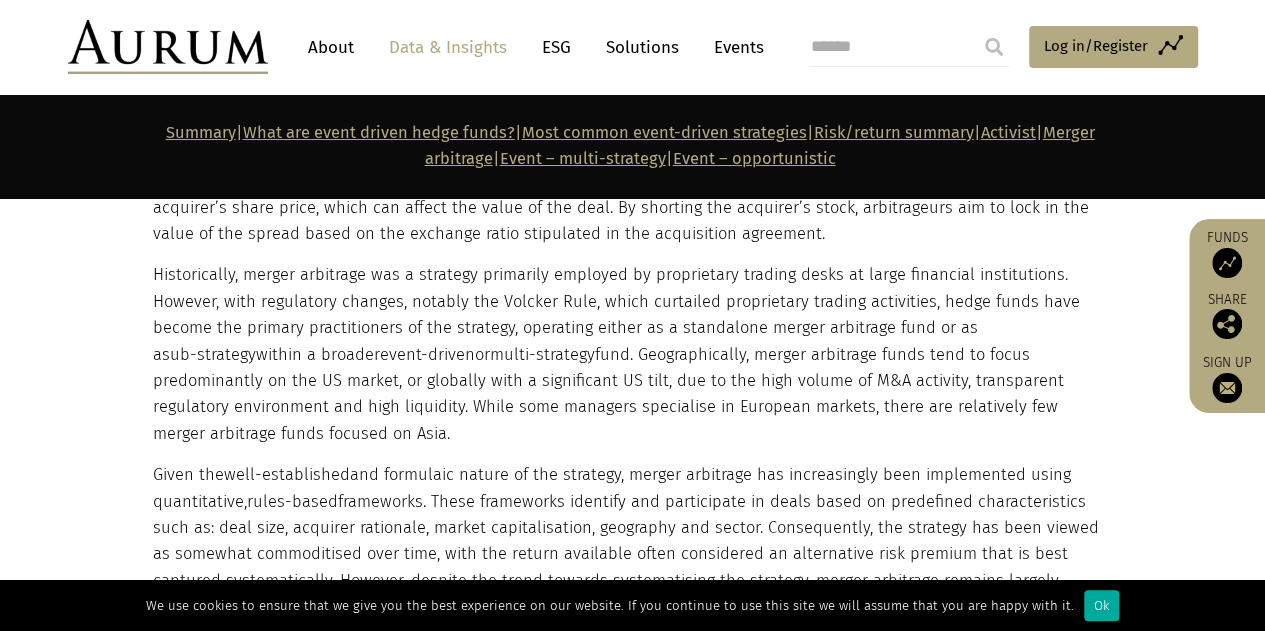 click on "Given the  well-established  and formulaic nature of the strategy, merger arbitrage has increasingly been implemented using quantitative,  rules-based  frameworks. These frameworks identify and participate in deals based on predefined characteristics such as: deal size, acquirer rationale, market capitalisation, geography and sector. Consequently, the strategy has been viewed as somewhat commoditised over time, with the return available often considered an alternative risk premium that is best captured systematically. However, despite the trend towards systematising the strategy, merger arbitrage remains largely discretionary. The complexities of assessing unique deal characteristics such as company synergies or antitrust risks, typically requires discretionary judgement and expertise." at bounding box center (630, 554) 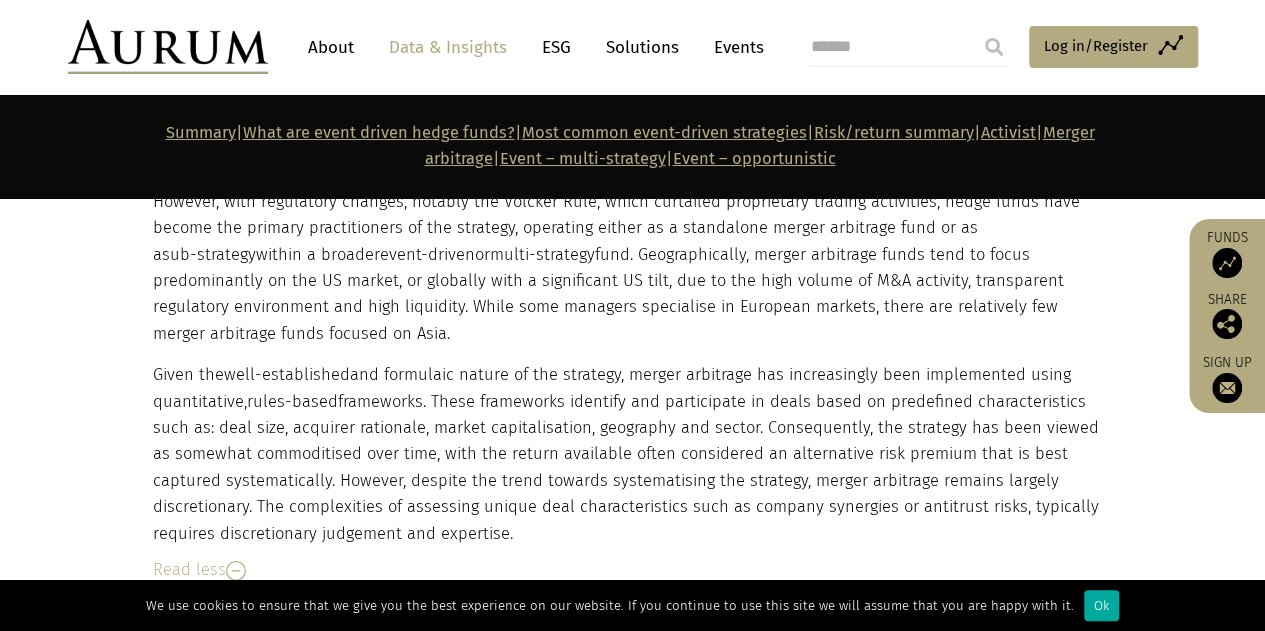 drag, startPoint x: 340, startPoint y: 447, endPoint x: 484, endPoint y: 327, distance: 187.446 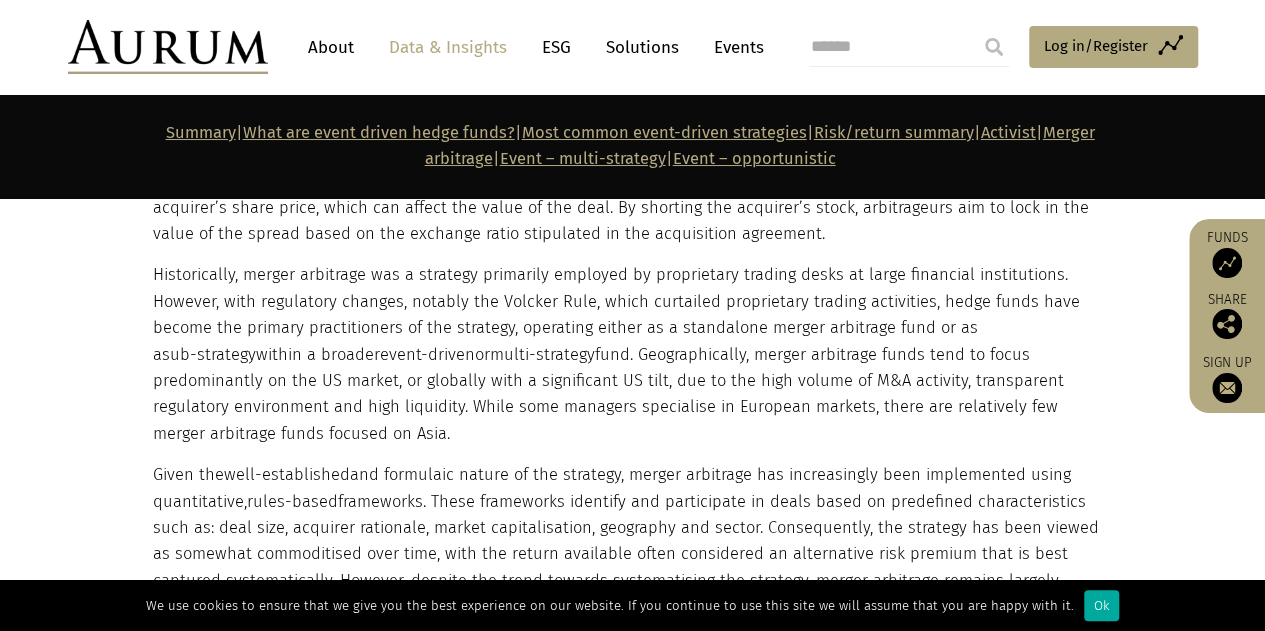 scroll, scrollTop: 6813, scrollLeft: 0, axis: vertical 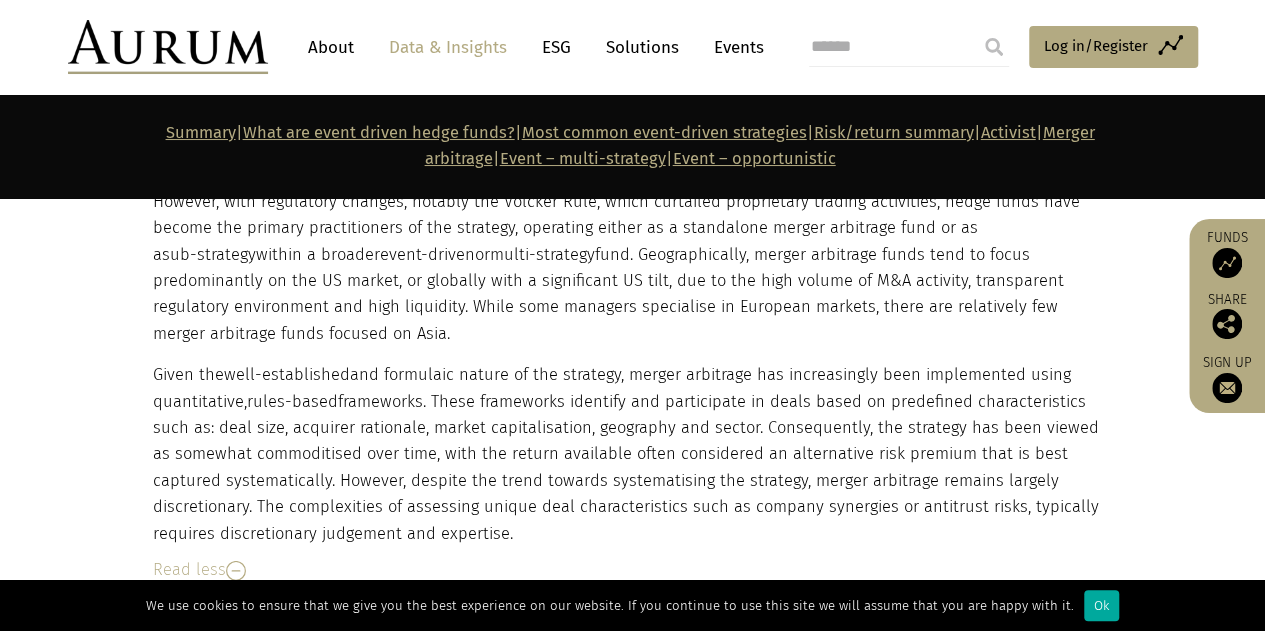 click on "Given the  well-established  and formulaic nature of the strategy, merger arbitrage has increasingly been implemented using quantitative,  rules-based  frameworks. These frameworks identify and participate in deals based on predefined characteristics such as: deal size, acquirer rationale, market capitalisation, geography and sector. Consequently, the strategy has been viewed as somewhat commoditised over time, with the return available often considered an alternative risk premium that is best captured systematically. However, despite the trend towards systematising the strategy, merger arbitrage remains largely discretionary. The complexities of assessing unique deal characteristics such as company synergies or antitrust risks, typically requires discretionary judgement and expertise." at bounding box center (630, 454) 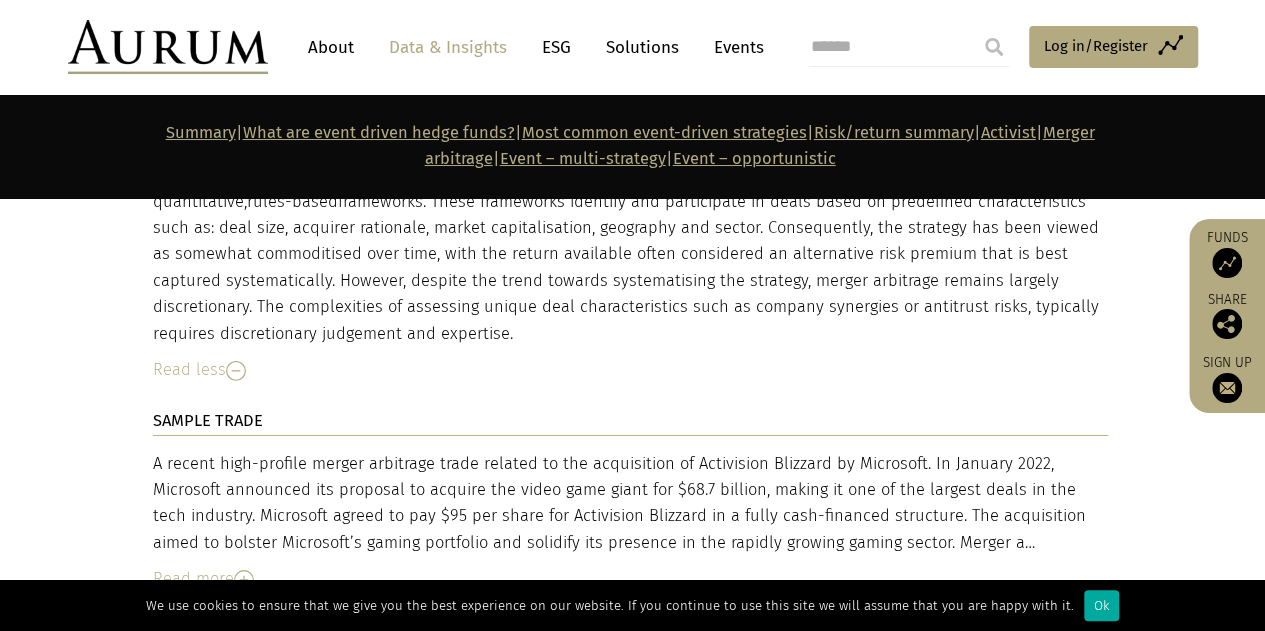scroll, scrollTop: 6813, scrollLeft: 0, axis: vertical 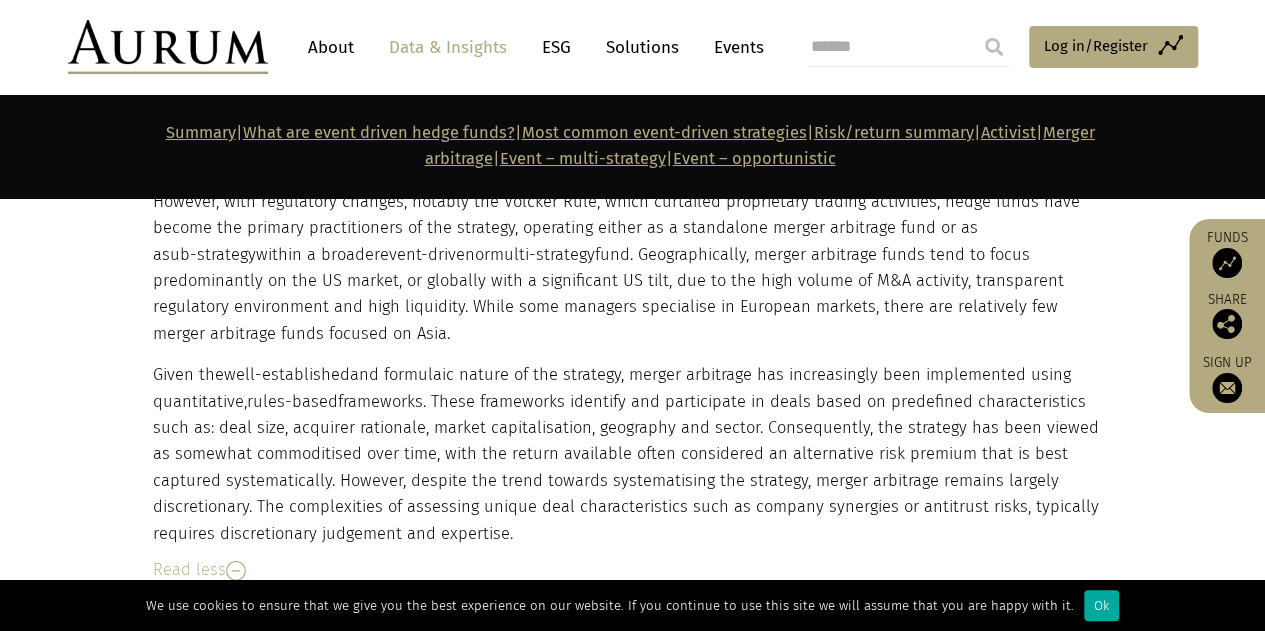 click at bounding box center (236, 571) 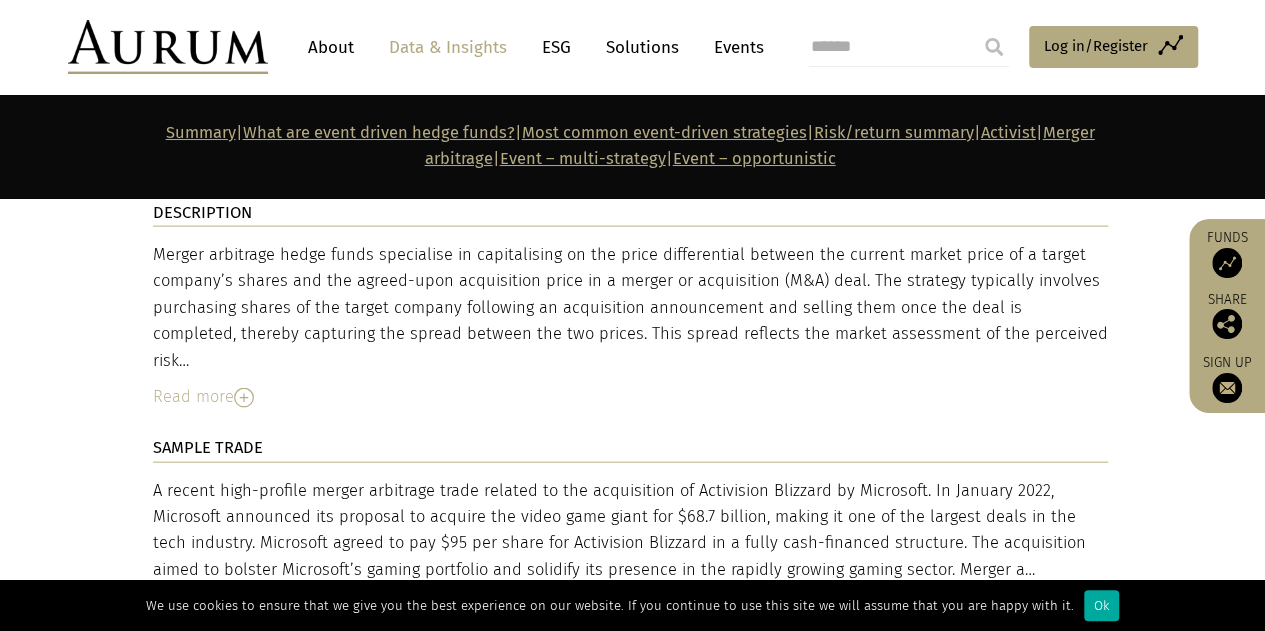 scroll, scrollTop: 5944, scrollLeft: 0, axis: vertical 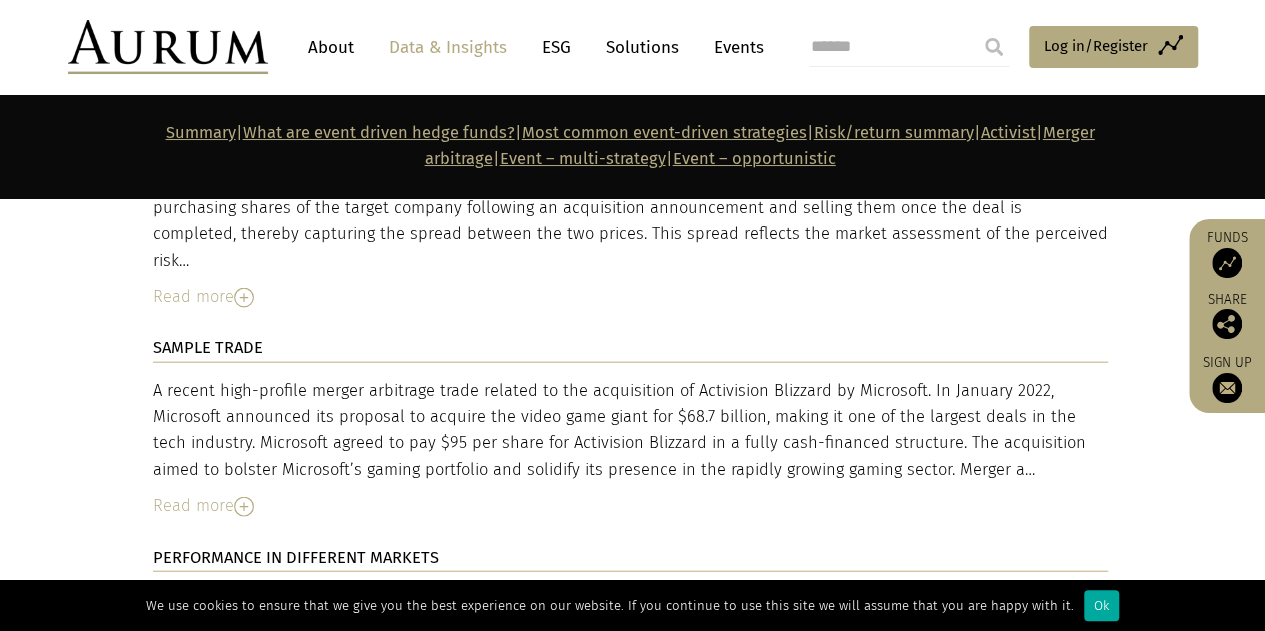 click on "Read more" at bounding box center (630, 506) 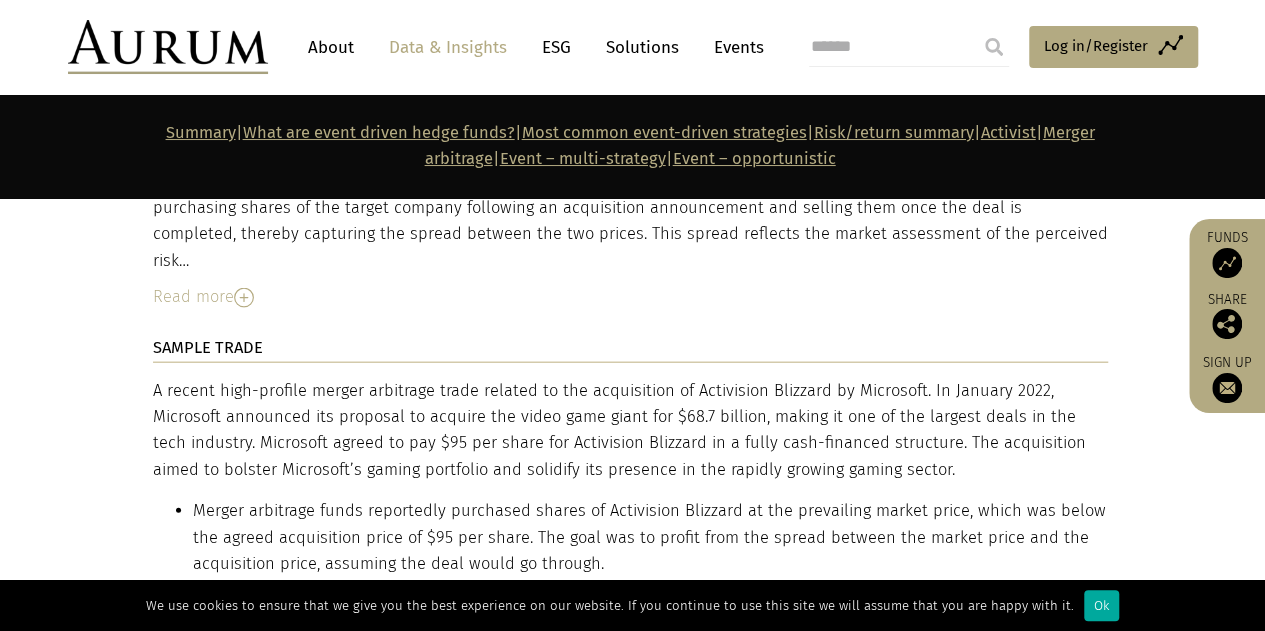 scroll, scrollTop: 6044, scrollLeft: 0, axis: vertical 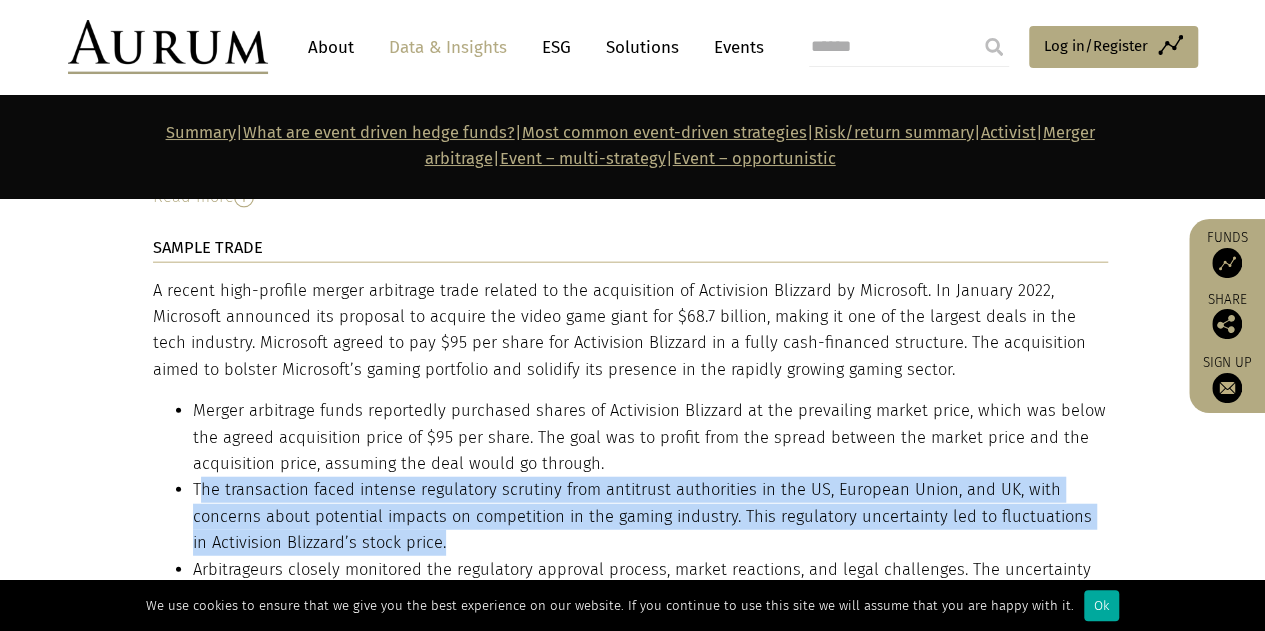drag, startPoint x: 435, startPoint y: 432, endPoint x: 199, endPoint y: 368, distance: 244.52403 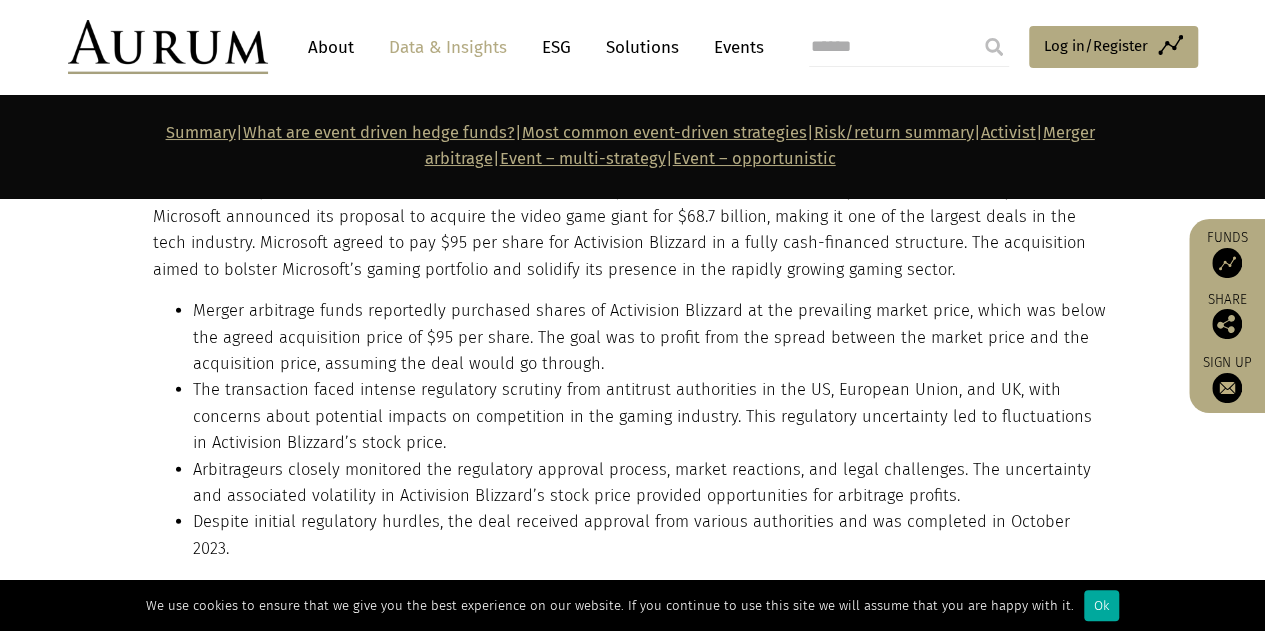 click on "DESCRIPTION
Merger arbitrage hedge funds specialise in capitalising on the price differential between the current market price of a target company’s shares and the agreed-upon acquisition price in a merger or acquisition (M&A) deal. The strategy typically involves purchasing shares of the target company following an acquisition announcement and selling them once the deal is completed, thereby capturing the spread between the two prices. This spread reflects the market assessment of the perceived risk…
Risk of deal completion: The spread compensates for the possibility that the deal may not be completed as planned. Factors such as regulatory approvals, shareholder votes, and antitrust issues can influence this risk. The higher the perceived risk, the wider the spread.
agreed-upon  cash price, thereby capturing the spread as profit. In  stock-for-stock
sub-strategy  within a broader  event-driven  or
Given the" at bounding box center [632, 903] 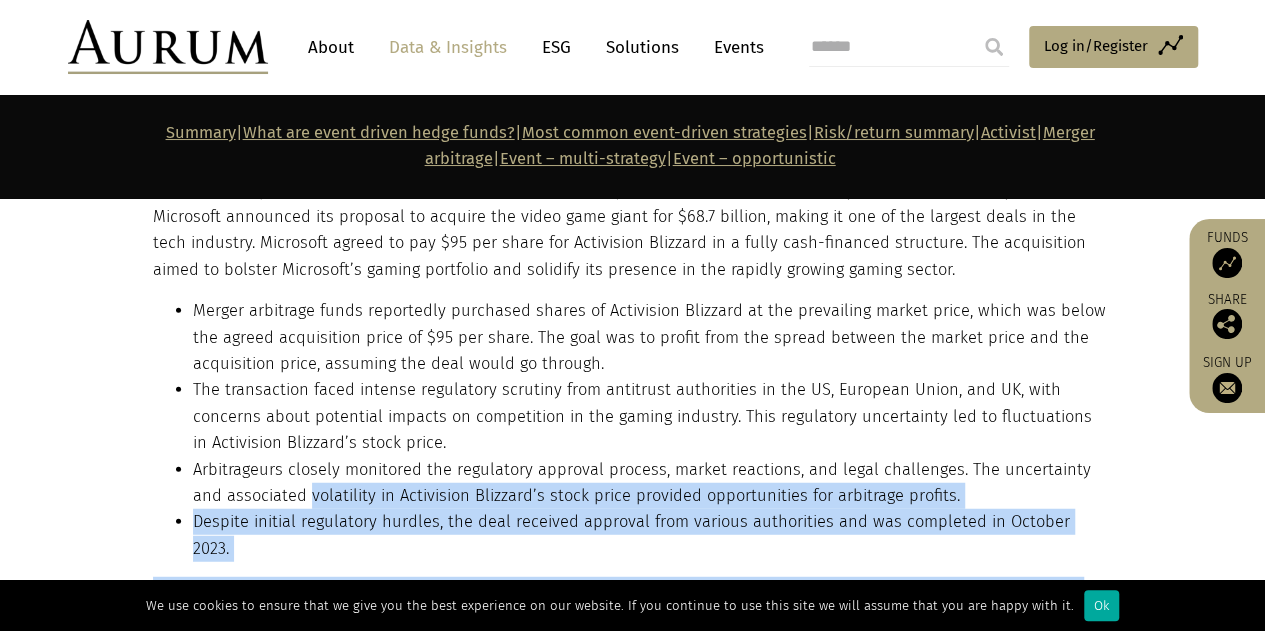 drag, startPoint x: 276, startPoint y: 385, endPoint x: 1120, endPoint y: 463, distance: 847.5966 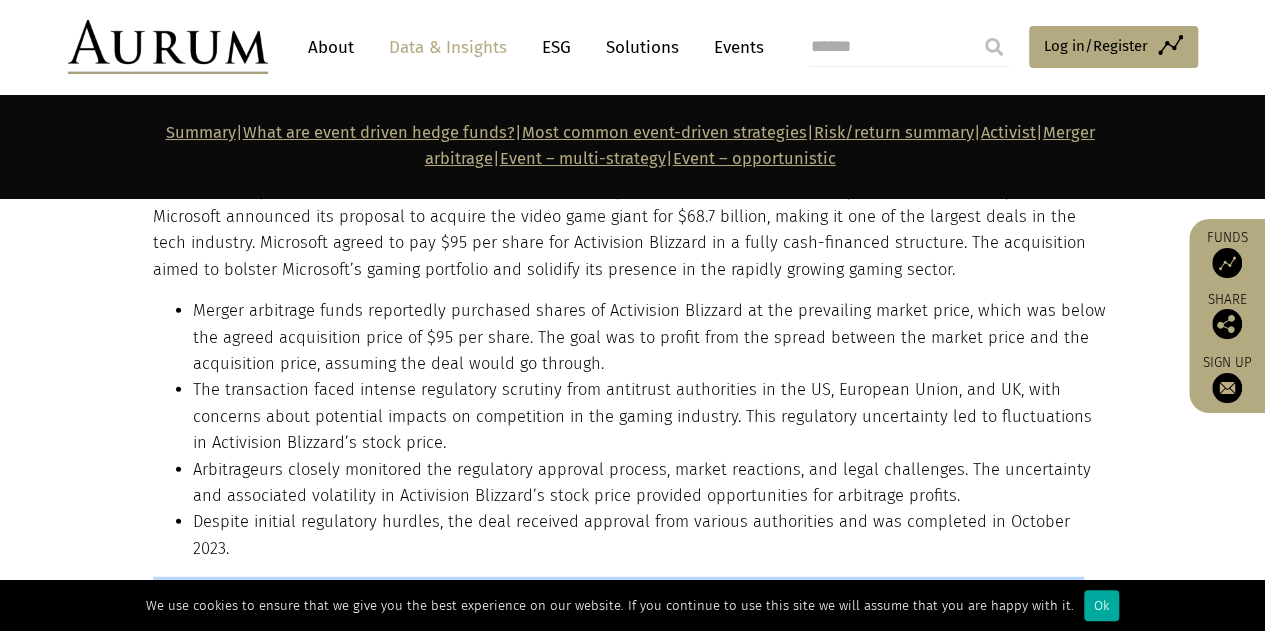 drag, startPoint x: 721, startPoint y: 480, endPoint x: 154, endPoint y: 460, distance: 567.3526 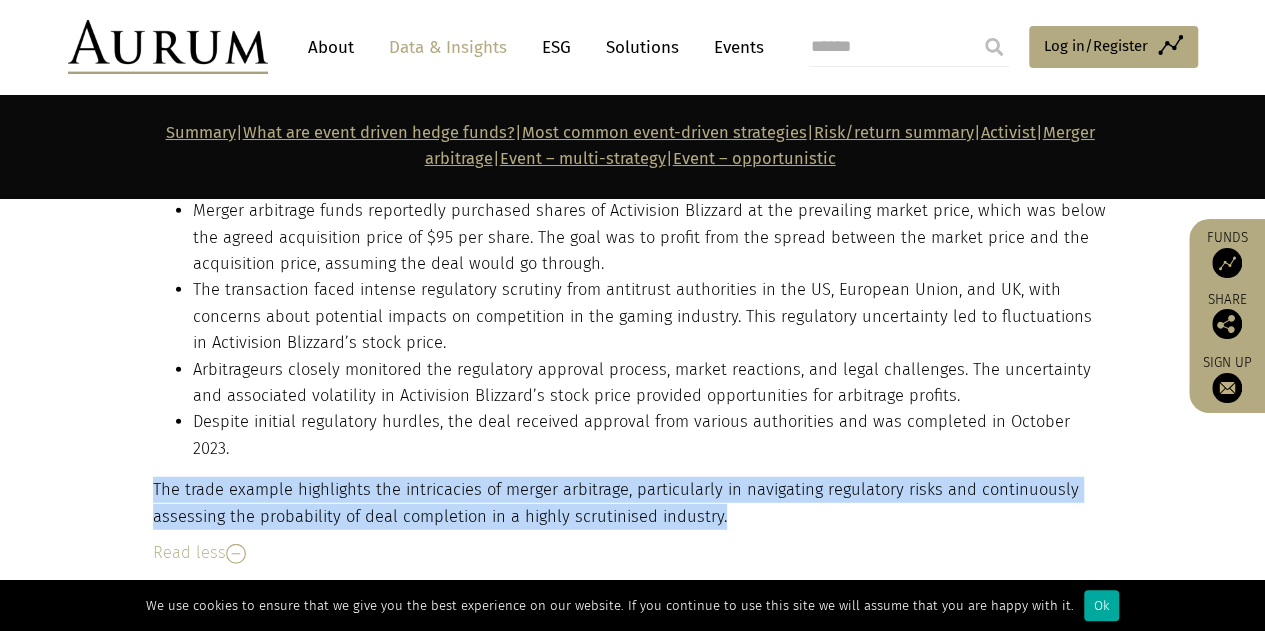scroll, scrollTop: 6344, scrollLeft: 0, axis: vertical 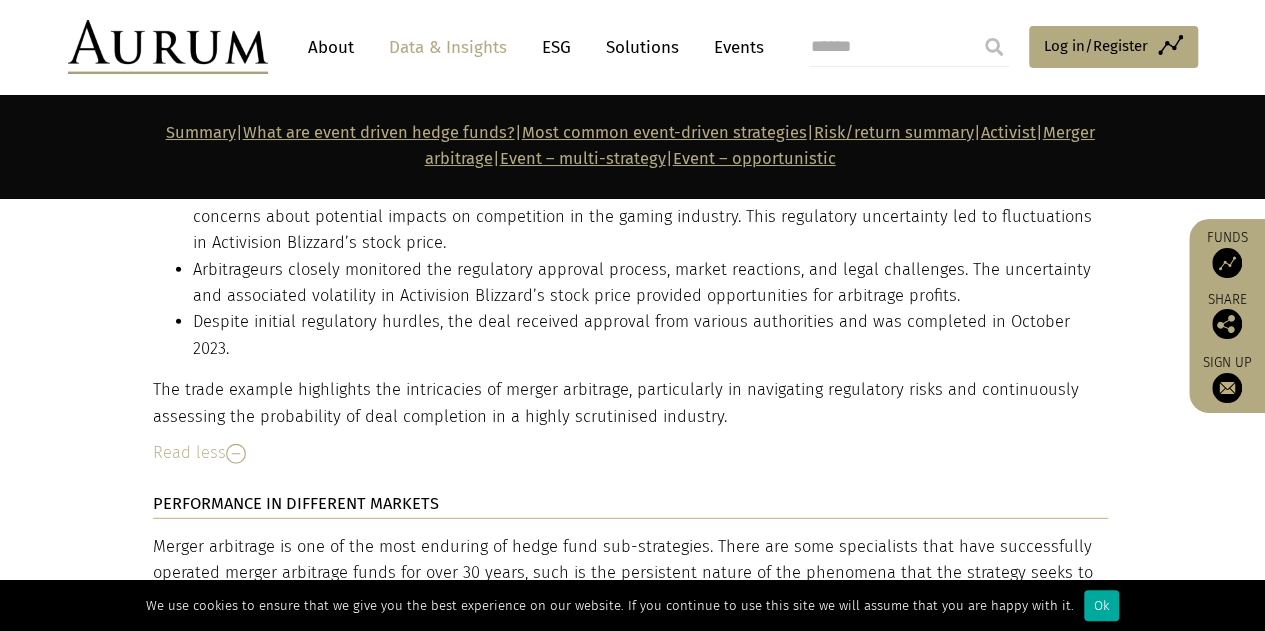click on "Read less" at bounding box center (630, 453) 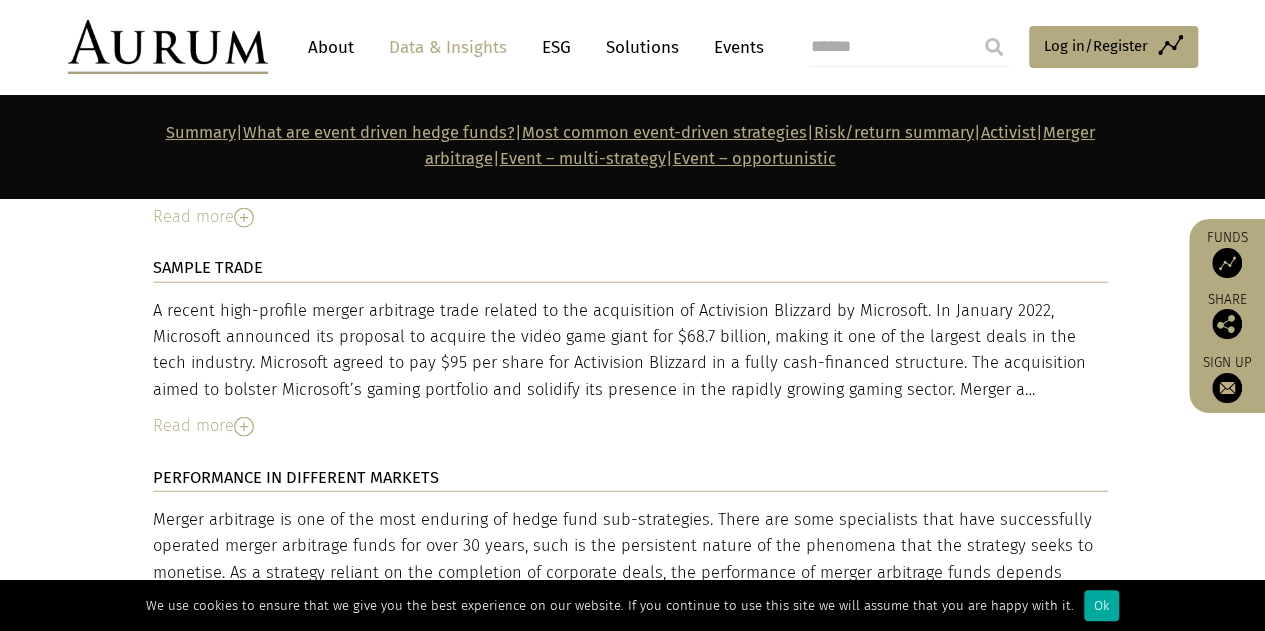scroll, scrollTop: 6124, scrollLeft: 0, axis: vertical 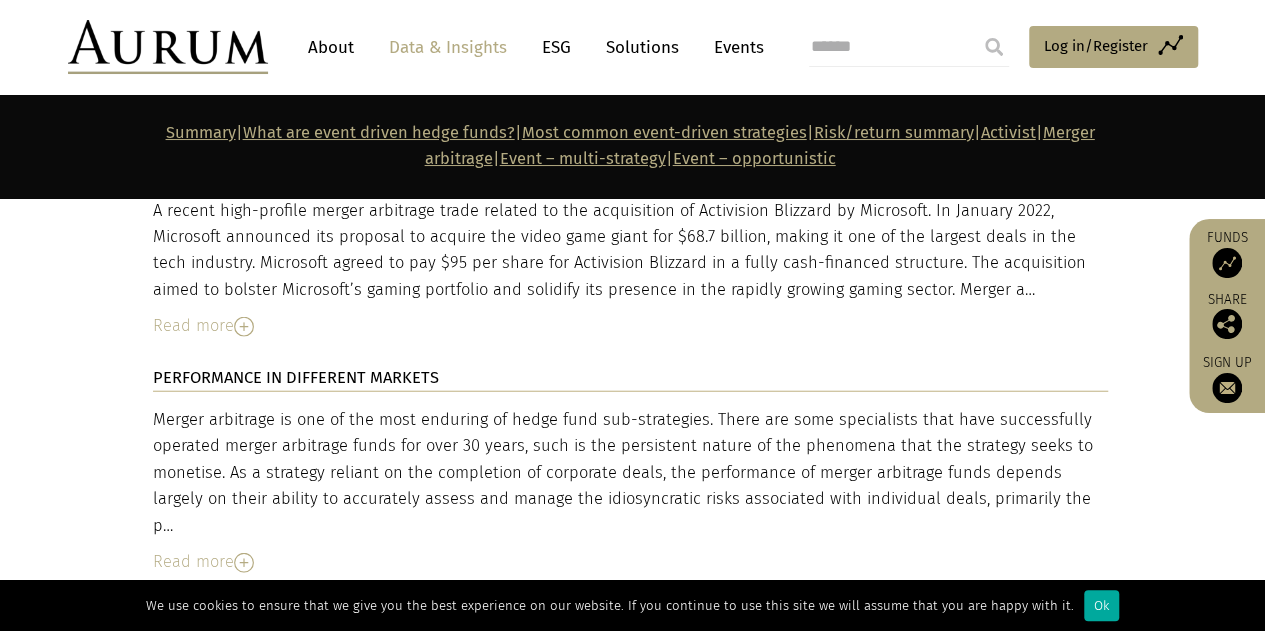 click at bounding box center [244, 563] 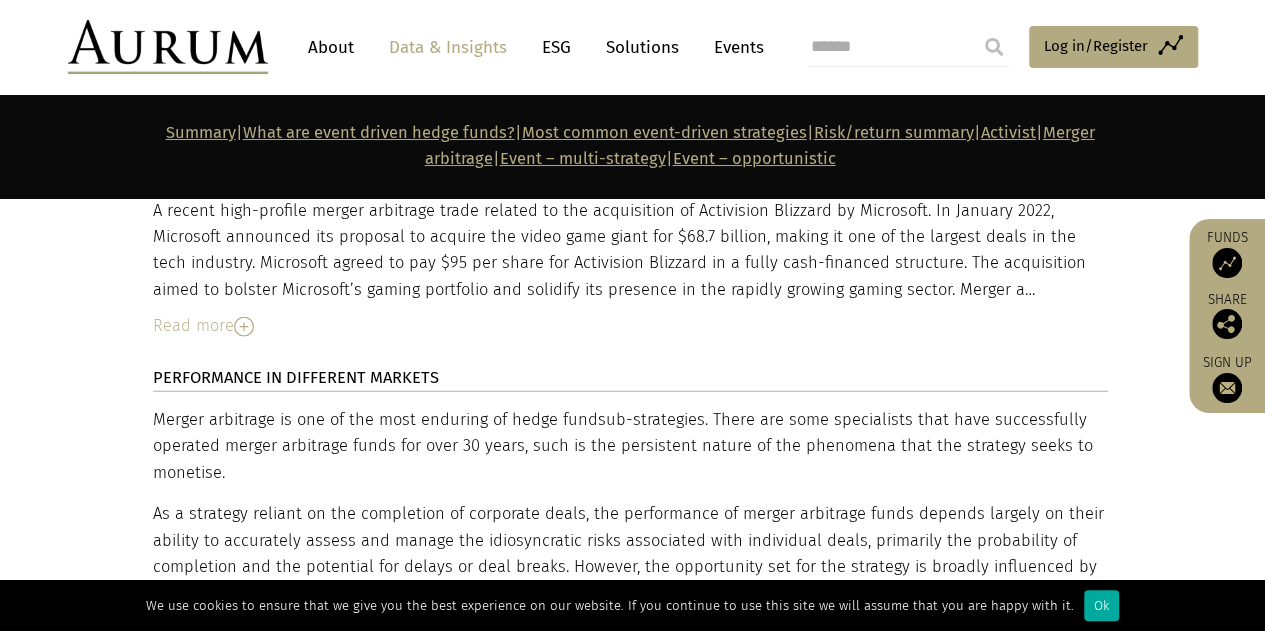 scroll, scrollTop: 6224, scrollLeft: 0, axis: vertical 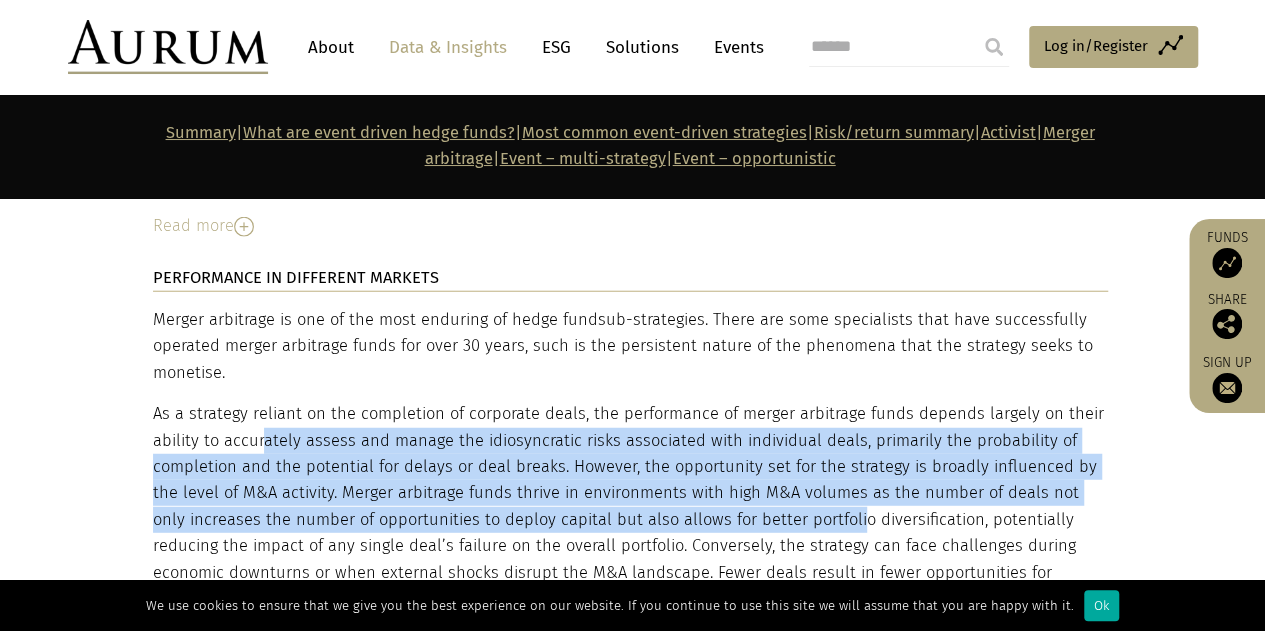 drag, startPoint x: 259, startPoint y: 325, endPoint x: 812, endPoint y: 402, distance: 558.335 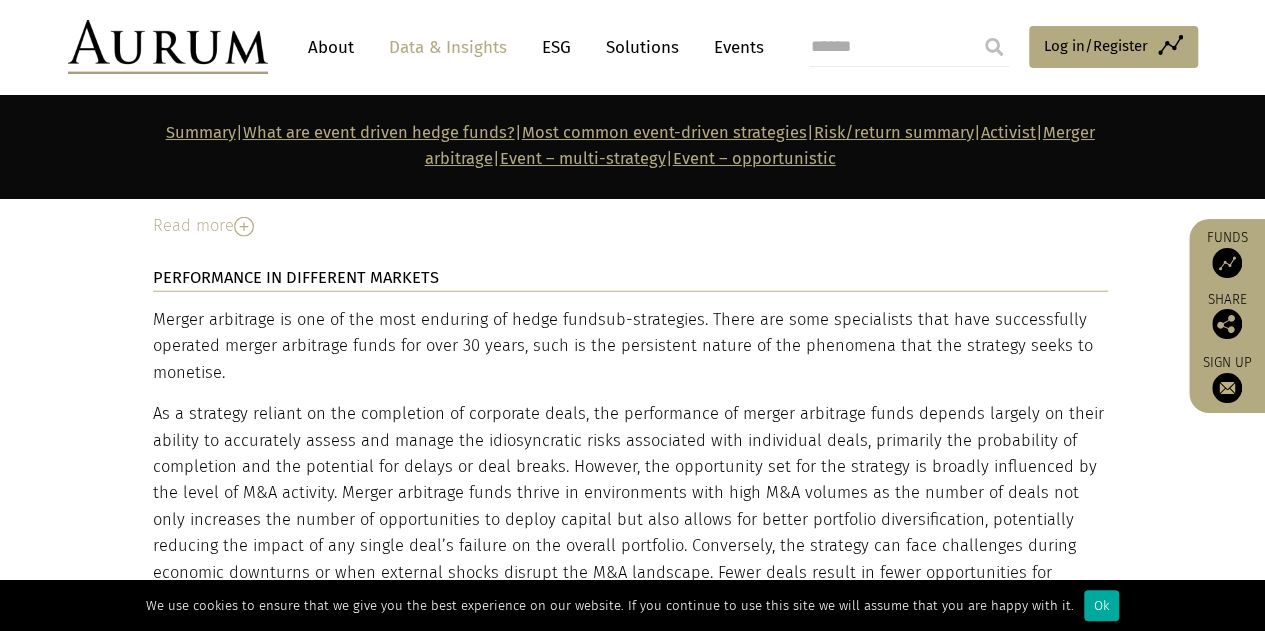 click on "As a strategy reliant on the completion of corporate deals, the performance of merger arbitrage funds depends largely on their ability to accurately assess and manage the idiosyncratic risks associated with individual deals, primarily the probability of completion and the potential for delays or deal breaks. However, the opportunity set for the strategy is broadly influenced by the level of M&A activity. Merger arbitrage funds thrive in environments with high M&A volumes as the number of deals not only increases the number of opportunities to deploy capital but also allows for better portfolio diversification, potentially reducing the impact of any single deal’s failure on the overall portfolio. Conversely, the strategy can face challenges during economic downturns or when external shocks disrupt the M&A landscape. Fewer deals result in fewer opportunities for arbitrage, leading to increased crowding within existing deals and potentially compressing spreads." at bounding box center (630, 506) 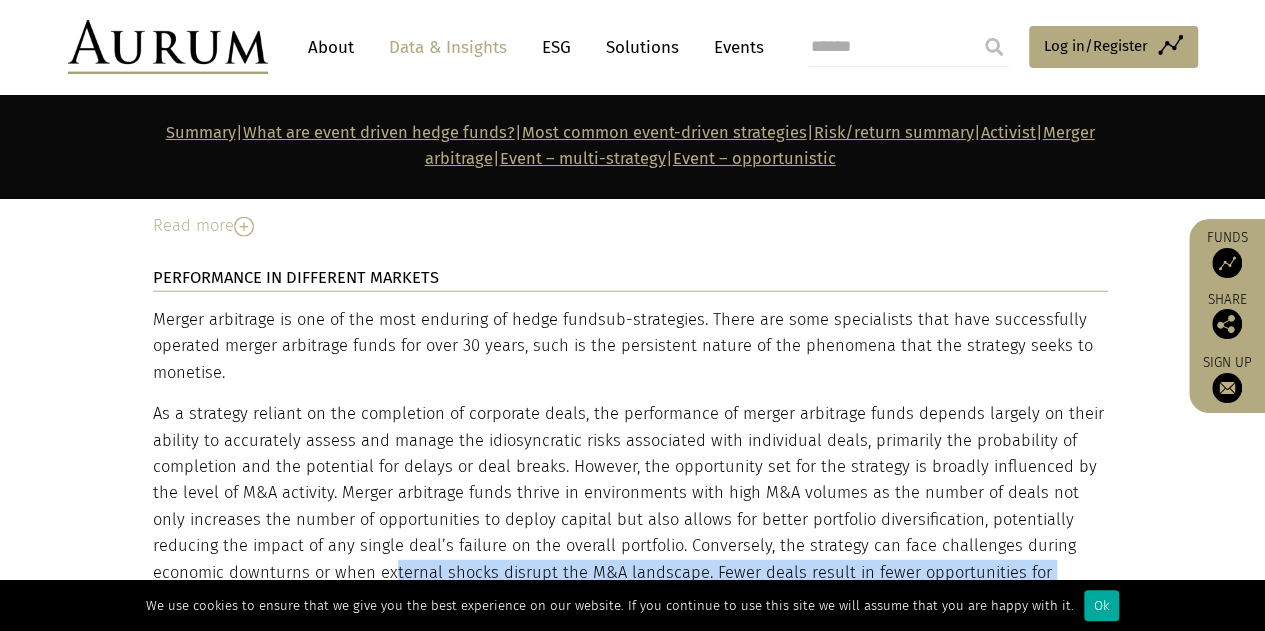 drag, startPoint x: 315, startPoint y: 465, endPoint x: 871, endPoint y: 479, distance: 556.1762 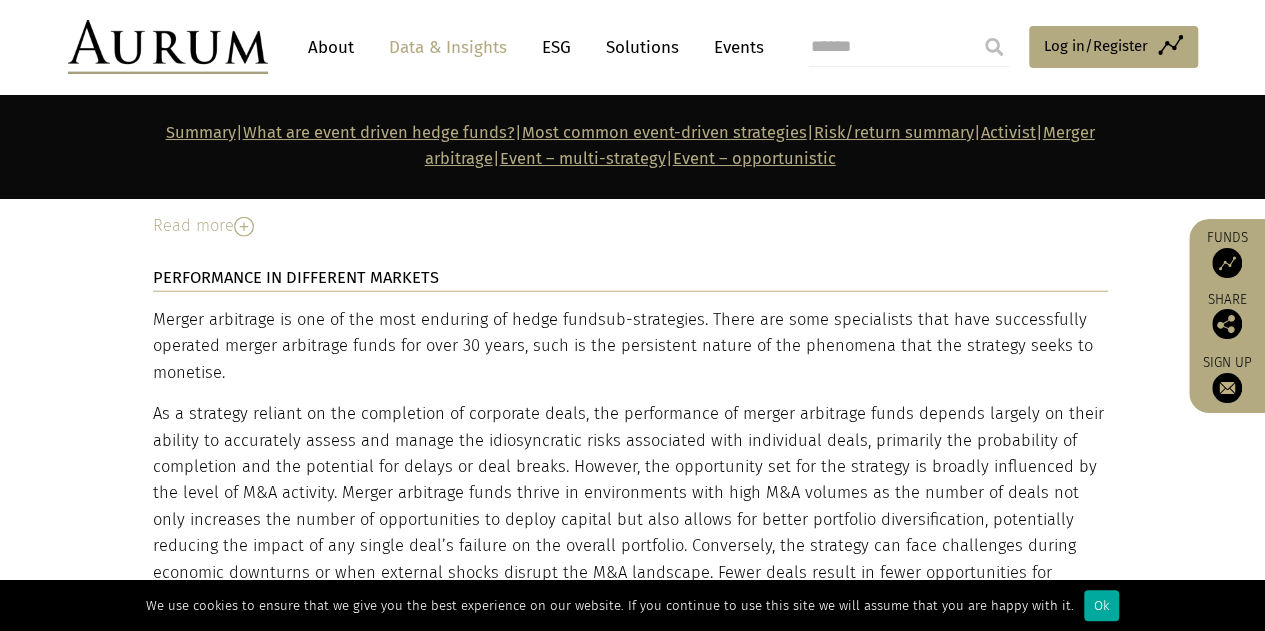 click on "As a strategy reliant on the completion of corporate deals, the performance of merger arbitrage funds depends largely on their ability to accurately assess and manage the idiosyncratic risks associated with individual deals, primarily the probability of completion and the potential for delays or deal breaks. However, the opportunity set for the strategy is broadly influenced by the level of M&A activity. Merger arbitrage funds thrive in environments with high M&A volumes as the number of deals not only increases the number of opportunities to deploy capital but also allows for better portfolio diversification, potentially reducing the impact of any single deal’s failure on the overall portfolio. Conversely, the strategy can face challenges during economic downturns or when external shocks disrupt the M&A landscape. Fewer deals result in fewer opportunities for arbitrage, leading to increased crowding within existing deals and potentially compressing spreads." at bounding box center [630, 506] 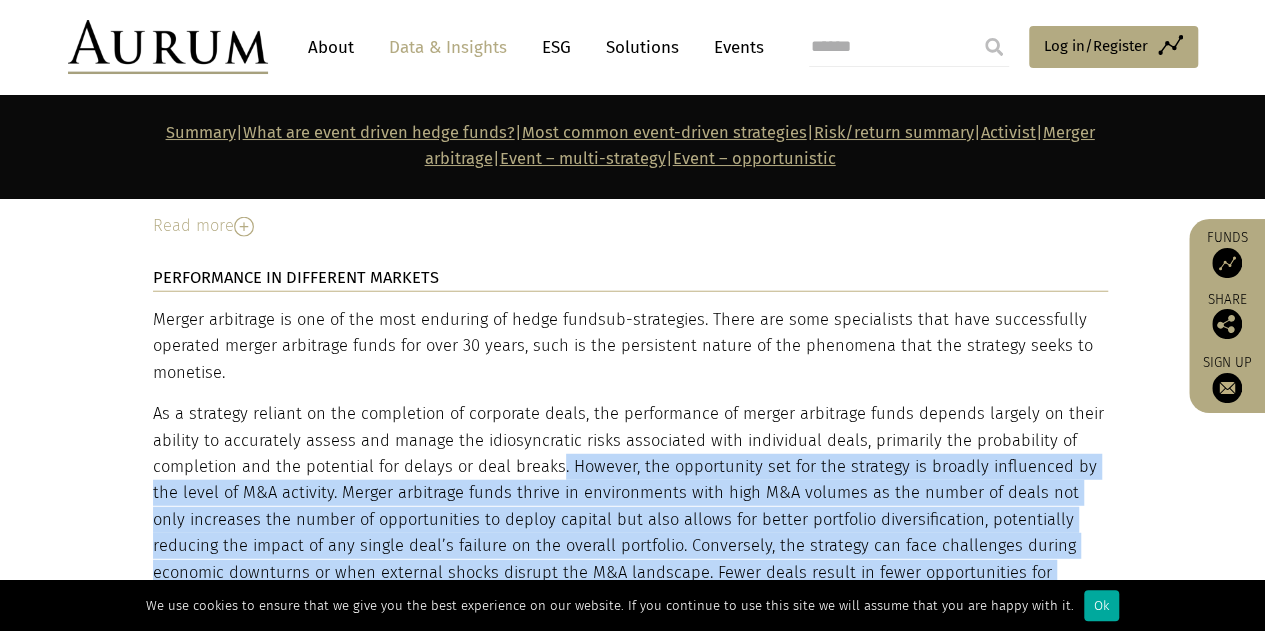 drag, startPoint x: 552, startPoint y: 356, endPoint x: 753, endPoint y: 488, distance: 240.46829 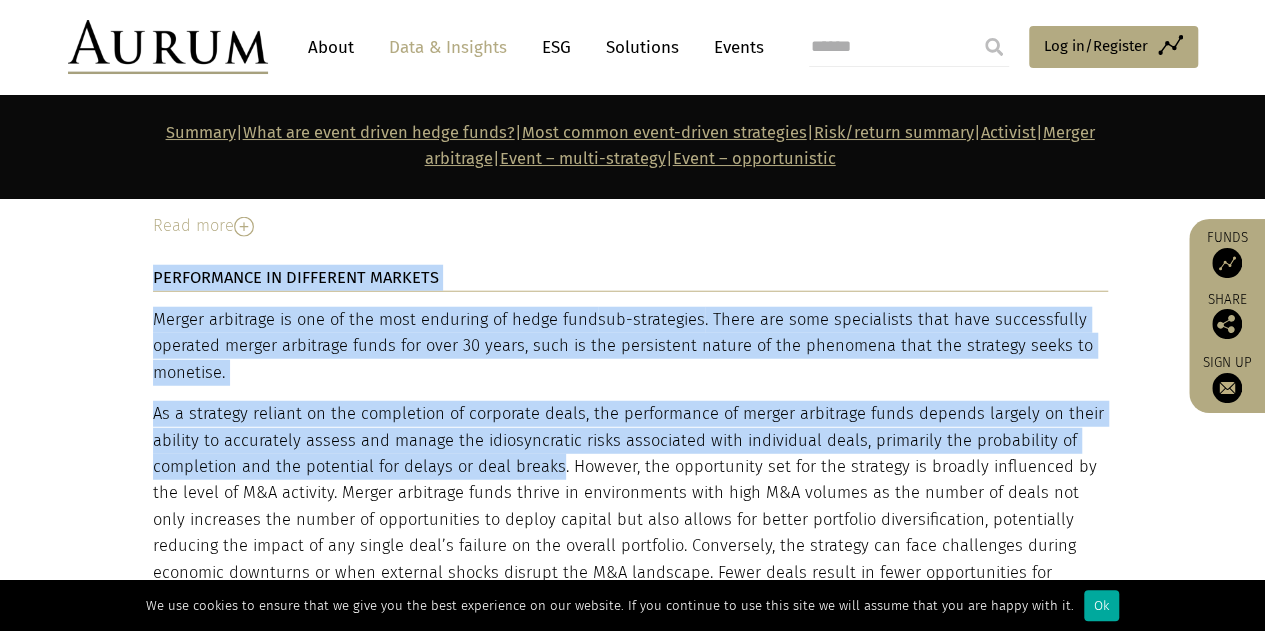 drag, startPoint x: 550, startPoint y: 359, endPoint x: 197, endPoint y: 305, distance: 357.1064 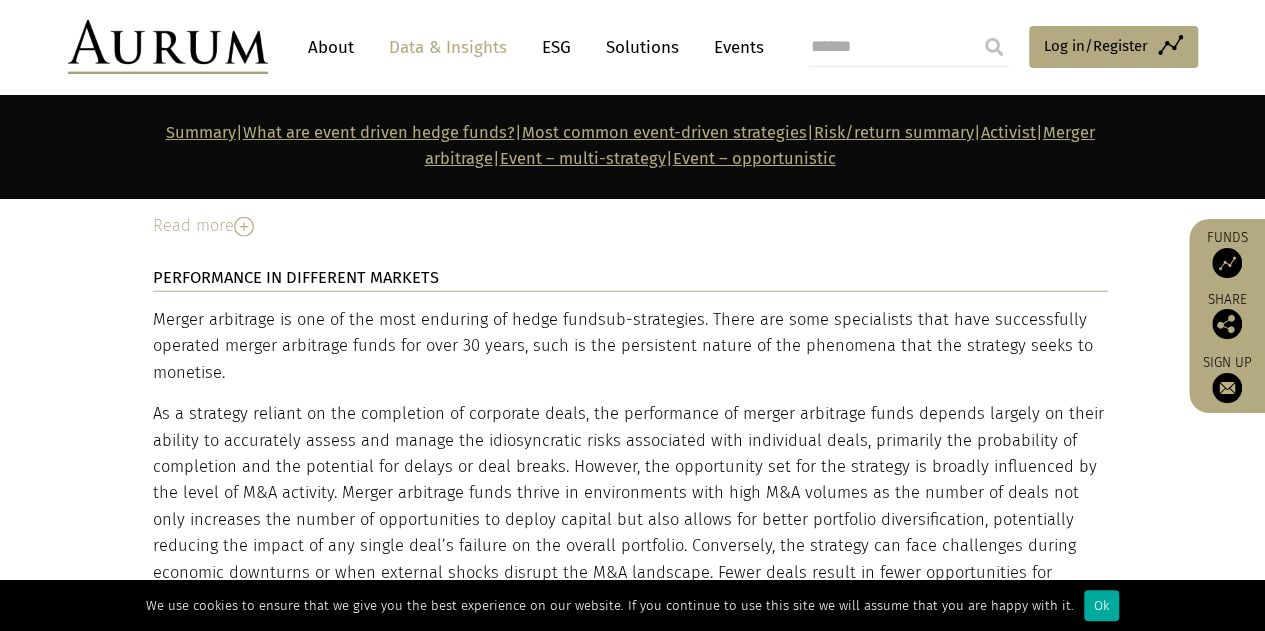 click on "As a strategy reliant on the completion of corporate deals, the performance of merger arbitrage funds depends largely on their ability to accurately assess and manage the idiosyncratic risks associated with individual deals, primarily the probability of completion and the potential for delays or deal breaks. However, the opportunity set for the strategy is broadly influenced by the level of M&A activity. Merger arbitrage funds thrive in environments with high M&A volumes as the number of deals not only increases the number of opportunities to deploy capital but also allows for better portfolio diversification, potentially reducing the impact of any single deal’s failure on the overall portfolio. Conversely, the strategy can face challenges during economic downturns or when external shocks disrupt the M&A landscape. Fewer deals result in fewer opportunities for arbitrage, leading to increased crowding within existing deals and potentially compressing spreads." at bounding box center (630, 506) 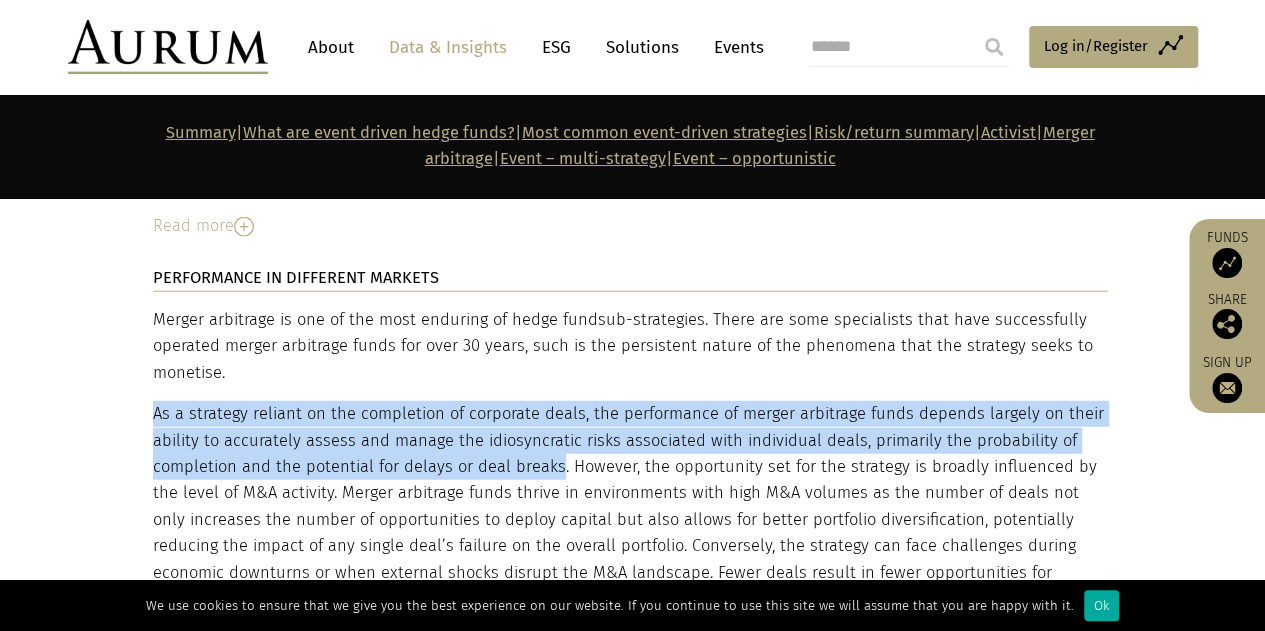drag, startPoint x: 555, startPoint y: 350, endPoint x: 175, endPoint y: 317, distance: 381.4302 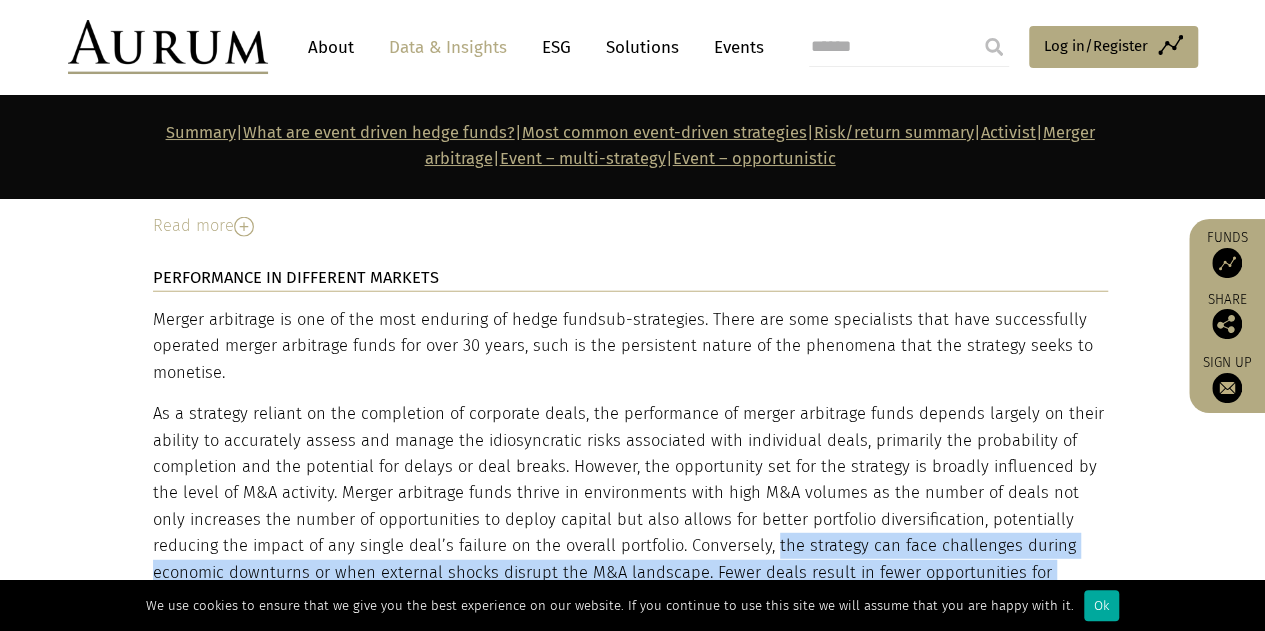drag, startPoint x: 702, startPoint y: 433, endPoint x: 732, endPoint y: 476, distance: 52.43091 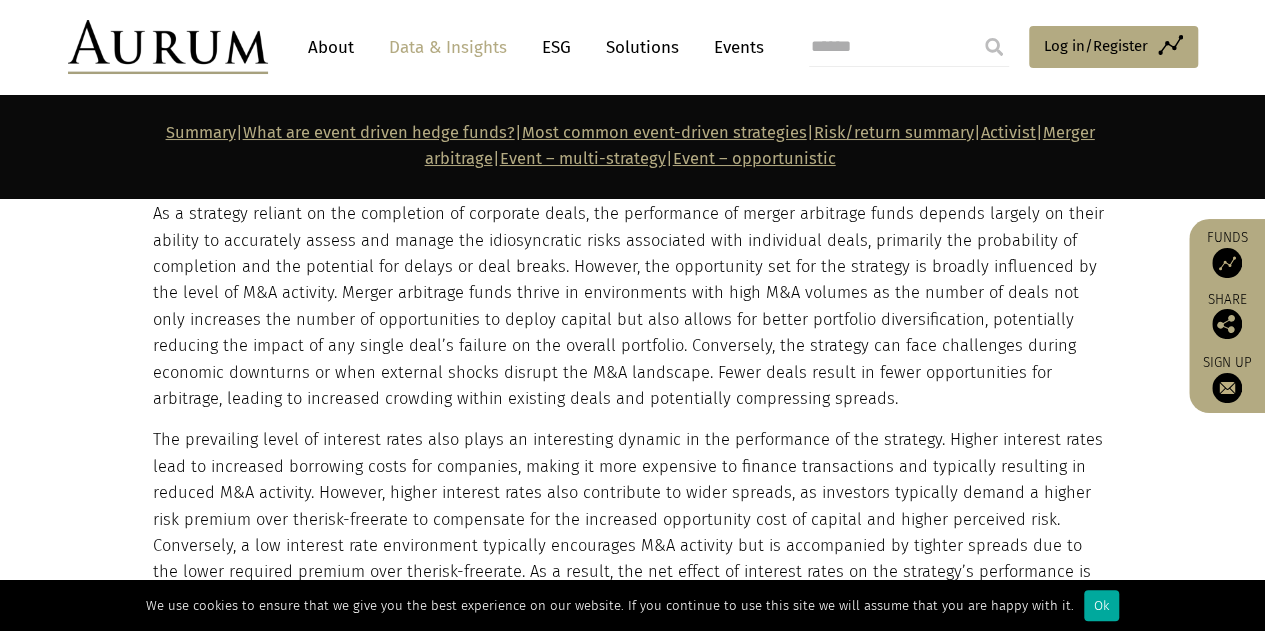 drag, startPoint x: 383, startPoint y: 420, endPoint x: 372, endPoint y: 405, distance: 18.601076 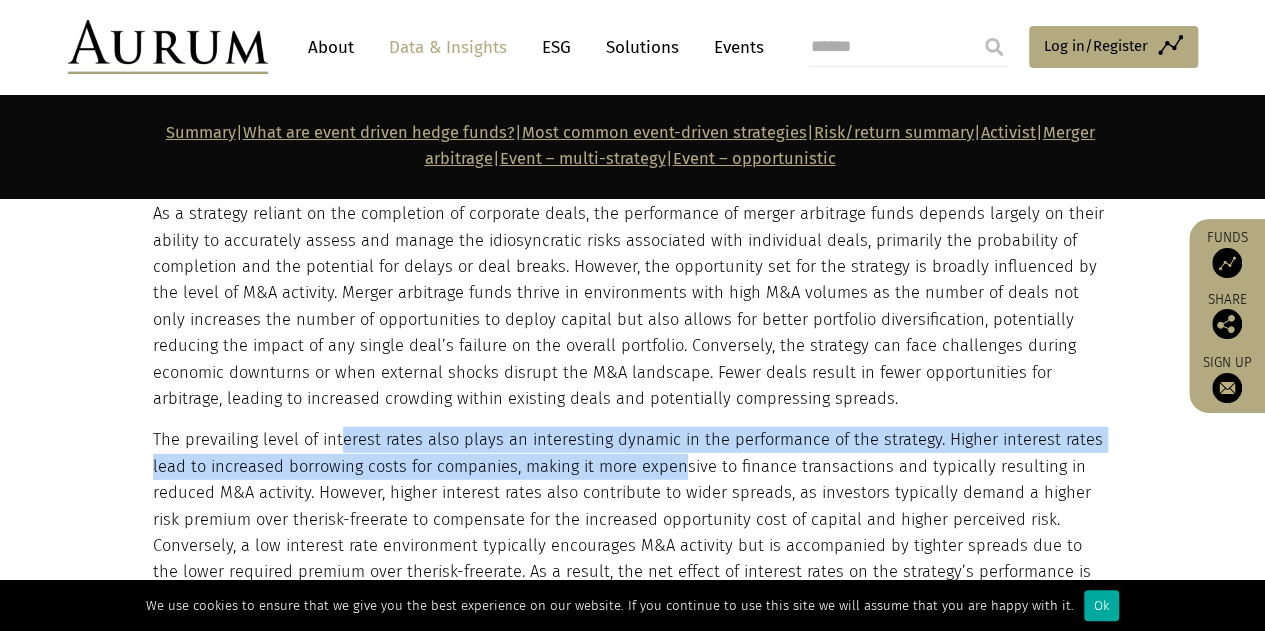 drag, startPoint x: 342, startPoint y: 332, endPoint x: 598, endPoint y: 366, distance: 258.24796 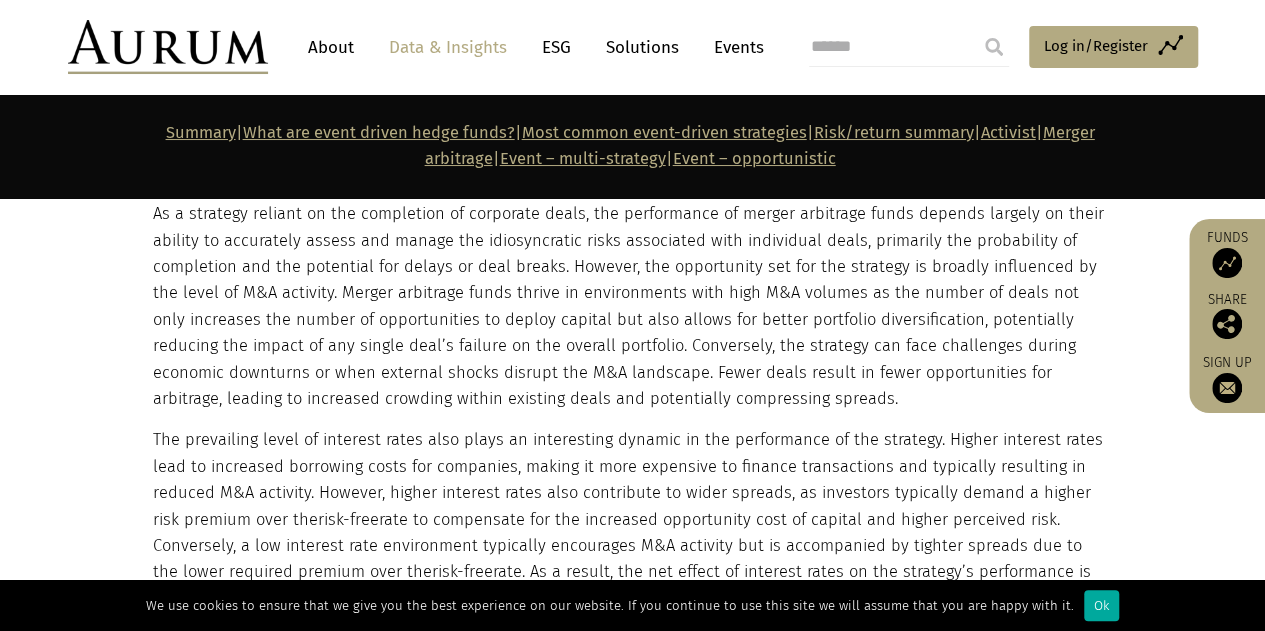 click on "The prevailing level of interest rates also plays an interesting dynamic in the performance of the strategy. Higher interest rates lead to increased borrowing costs for companies, making it more expensive to finance transactions and typically resulting in reduced M&A activity. However, higher interest rates also contribute to wider spreads, as investors typically demand a higher risk premium over the  risk-free  rate to compensate for the increased opportunity cost of capital and higher perceived risk. Conversely, a low interest rate environment typically encourages M&A activity but is accompanied by tighter spreads due to the lower required premium over the  risk-free  rate. As a result, the net effect of interest rates on the strategy’s performance is multifaceted, influenced by a balance between the volume of M&A activity and the spread levels." at bounding box center (630, 519) 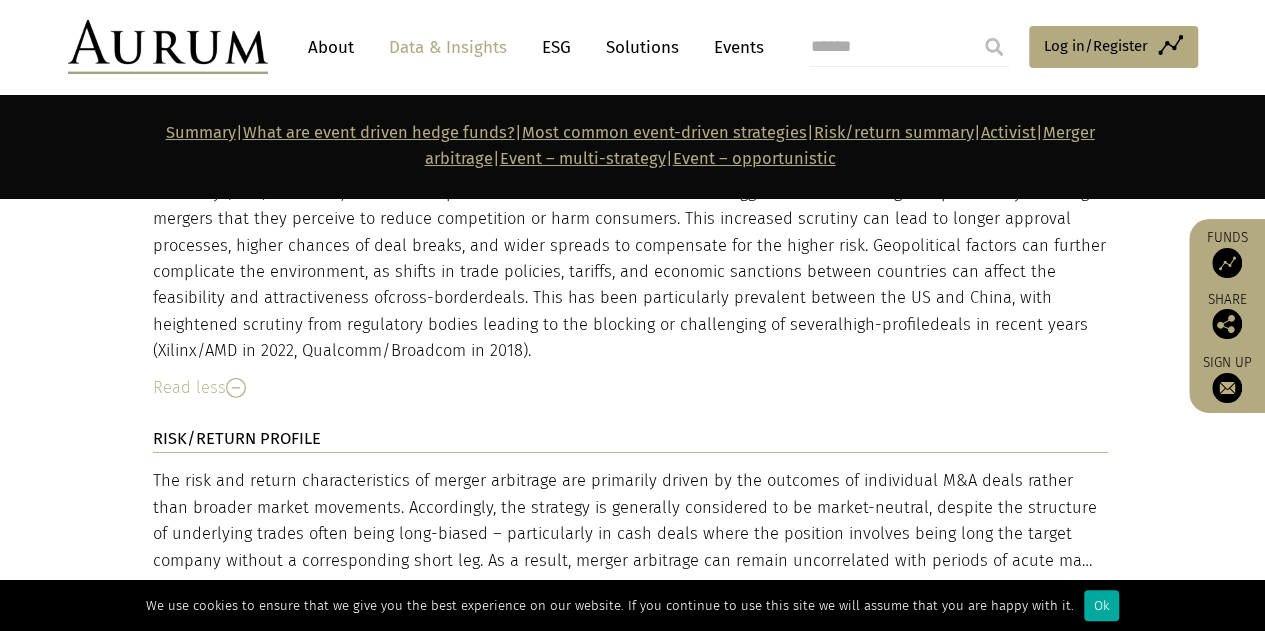 scroll, scrollTop: 6724, scrollLeft: 0, axis: vertical 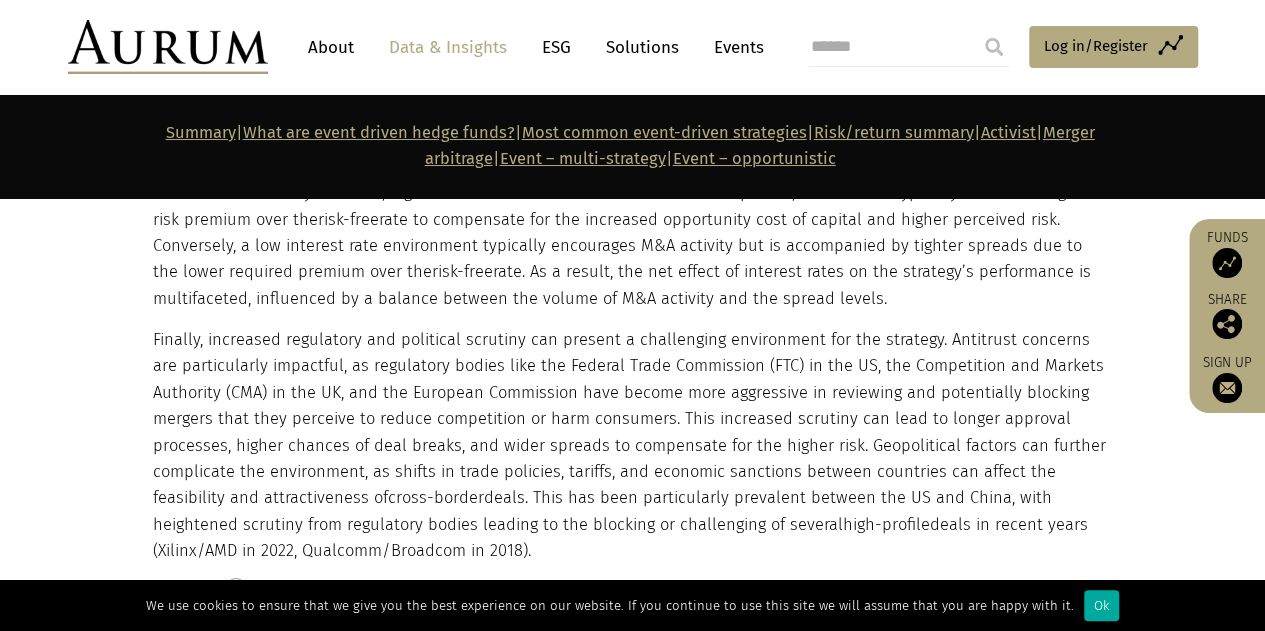 click on "Read less" at bounding box center (630, 588) 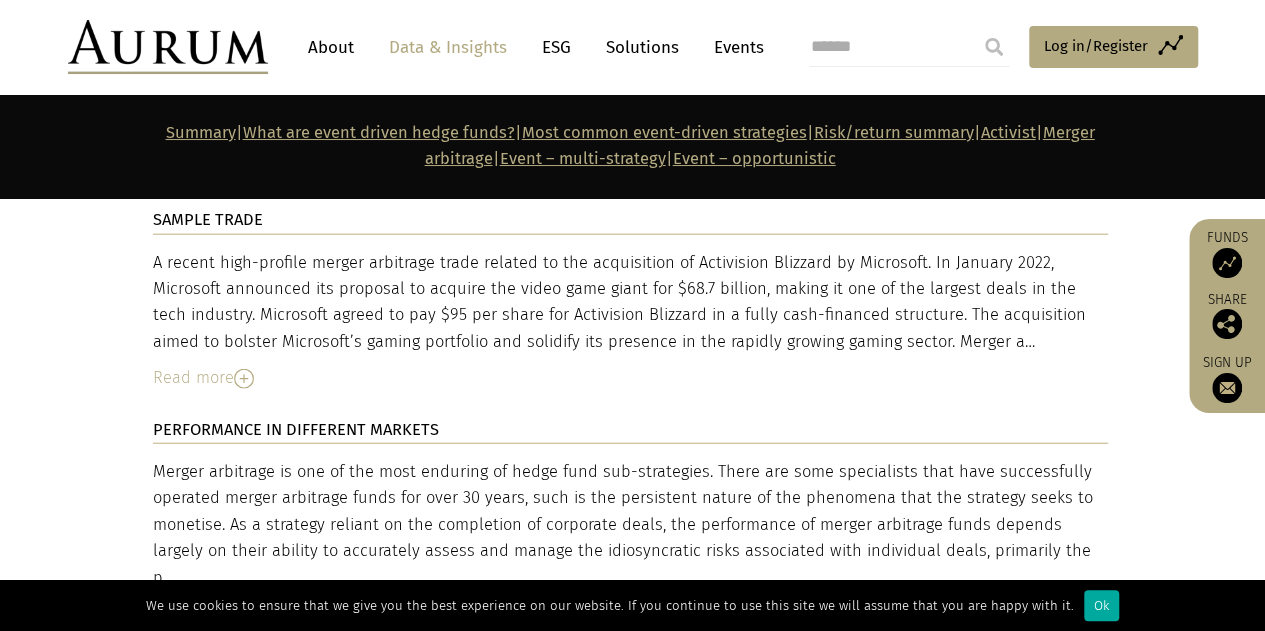 scroll, scrollTop: 6172, scrollLeft: 0, axis: vertical 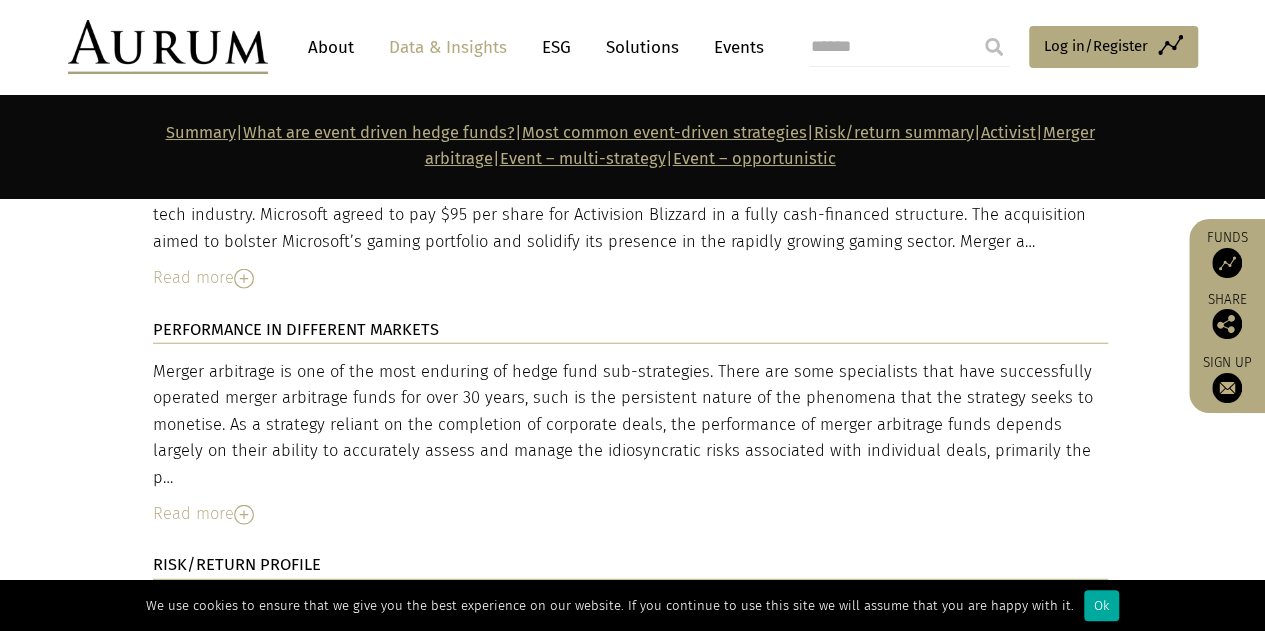 click at bounding box center [244, 515] 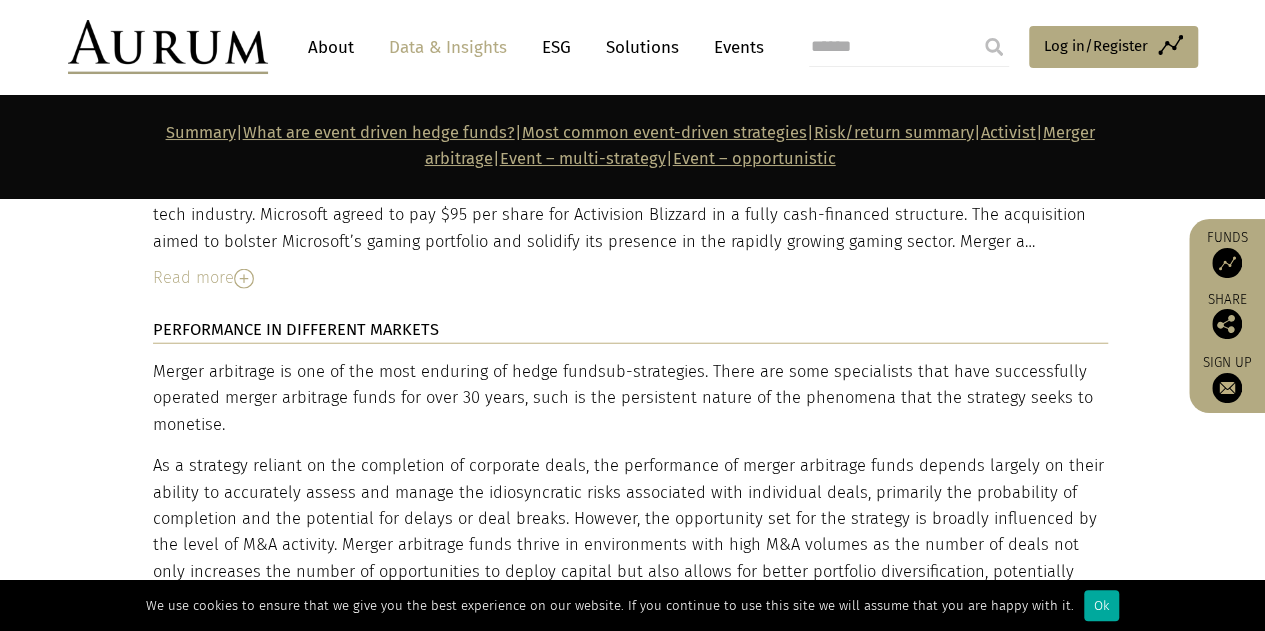 click on "As a strategy reliant on the completion of corporate deals, the performance of merger arbitrage funds depends largely on their ability to accurately assess and manage the idiosyncratic risks associated with individual deals, primarily the probability of completion and the potential for delays or deal breaks. However, the opportunity set for the strategy is broadly influenced by the level of M&A activity. Merger arbitrage funds thrive in environments with high M&A volumes as the number of deals not only increases the number of opportunities to deploy capital but also allows for better portfolio diversification, potentially reducing the impact of any single deal’s failure on the overall portfolio. Conversely, the strategy can face challenges during economic downturns or when external shocks disrupt the M&A landscape. Fewer deals result in fewer opportunities for arbitrage, leading to increased crowding within existing deals and potentially compressing spreads." at bounding box center [630, 558] 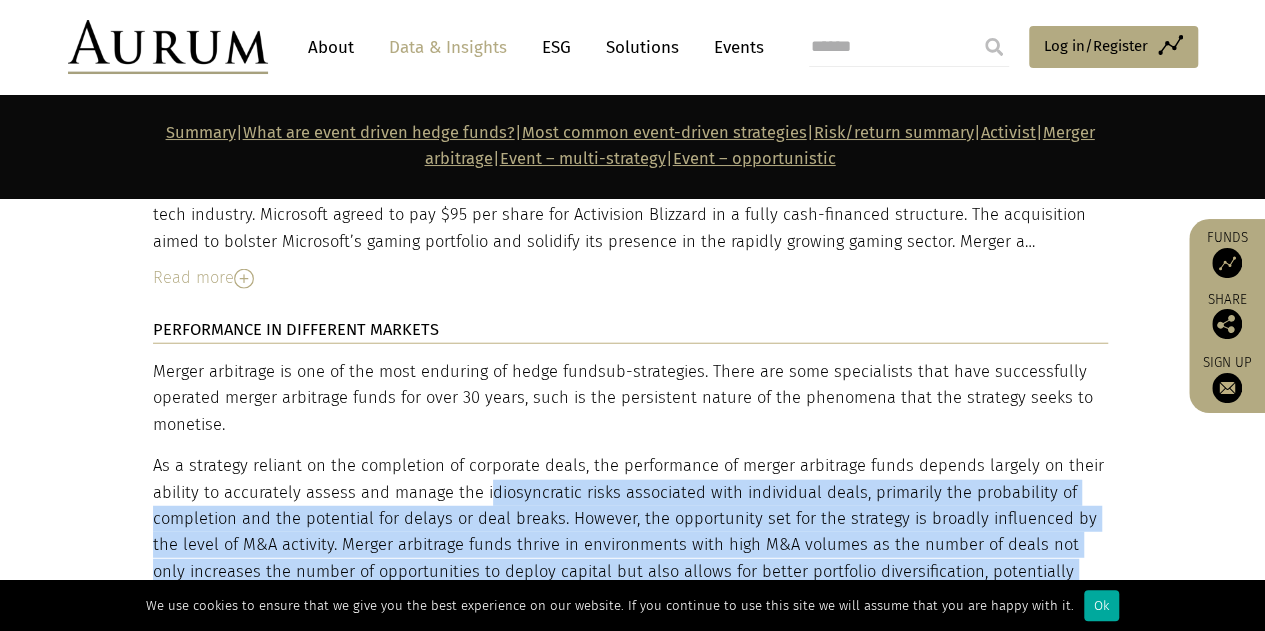drag, startPoint x: 484, startPoint y: 379, endPoint x: 872, endPoint y: 505, distance: 407.94608 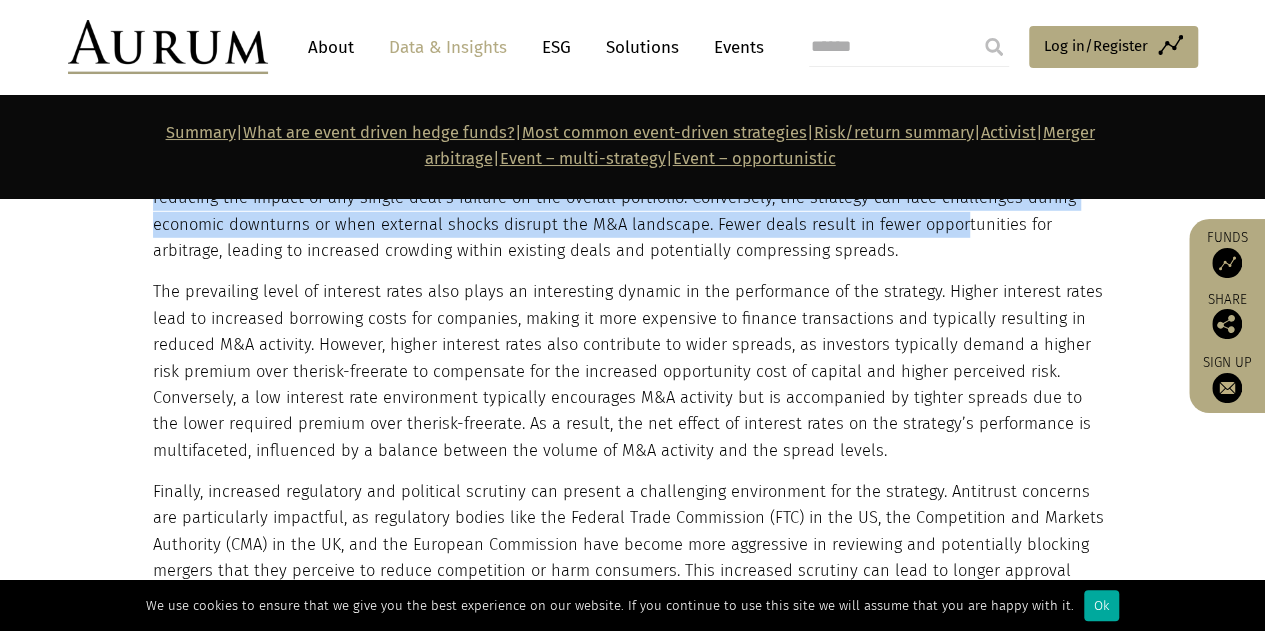 scroll, scrollTop: 6972, scrollLeft: 0, axis: vertical 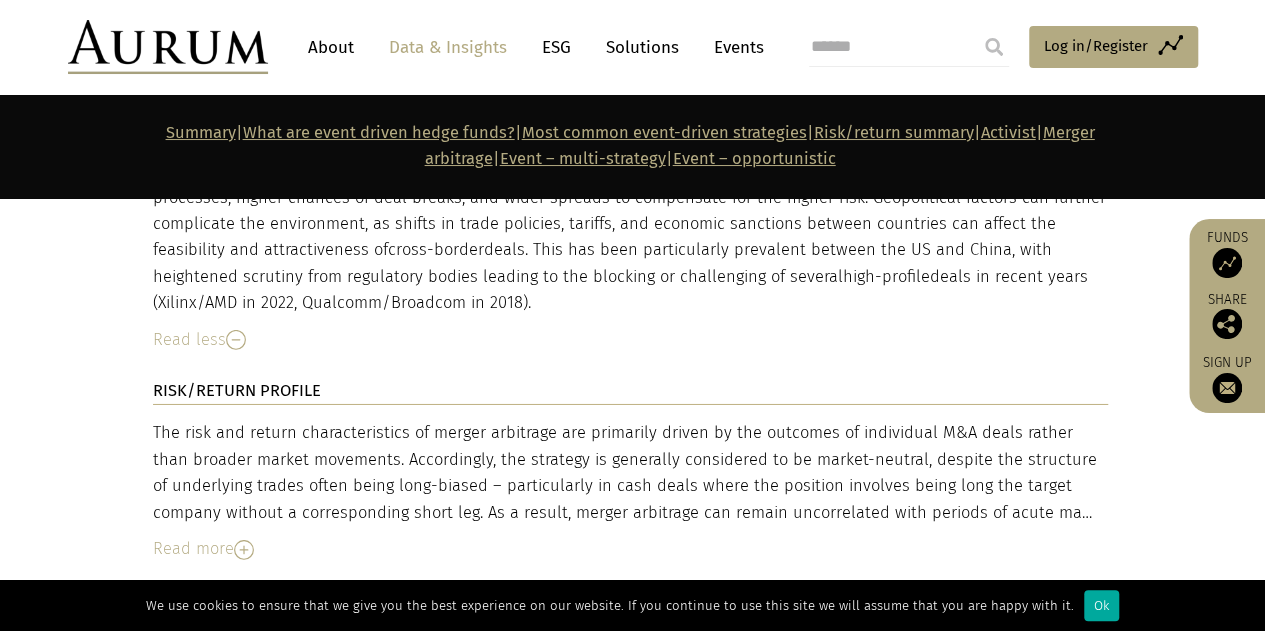 drag, startPoint x: 207, startPoint y: 222, endPoint x: 251, endPoint y: 240, distance: 47.539455 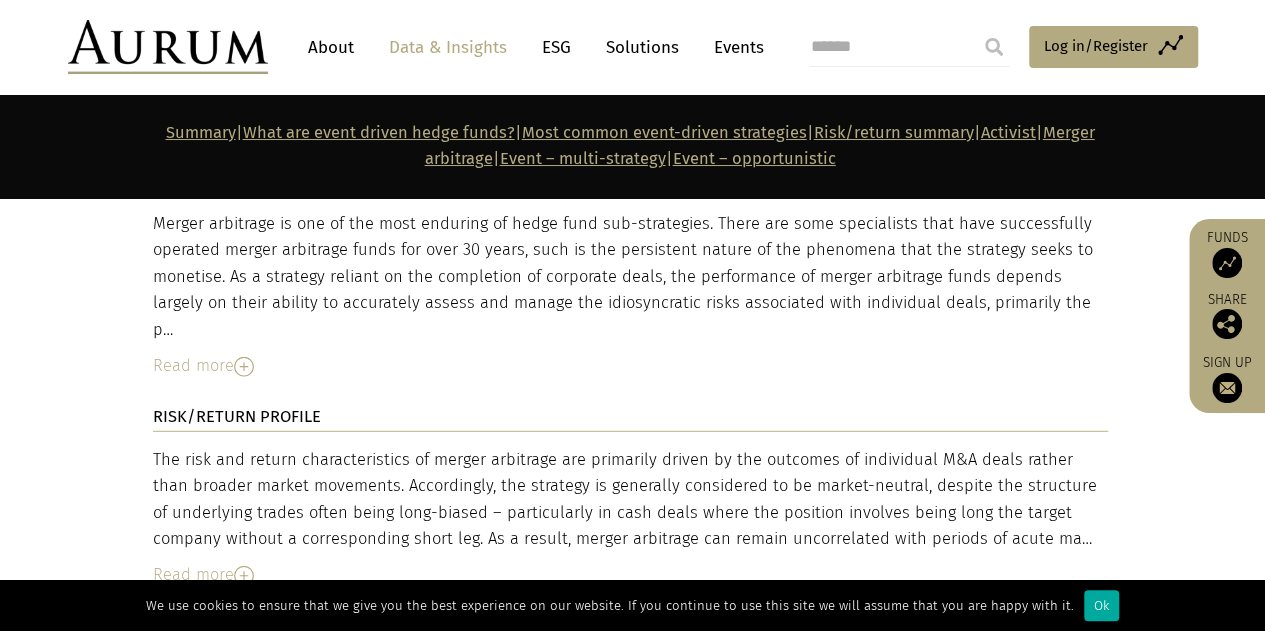 scroll, scrollTop: 6420, scrollLeft: 0, axis: vertical 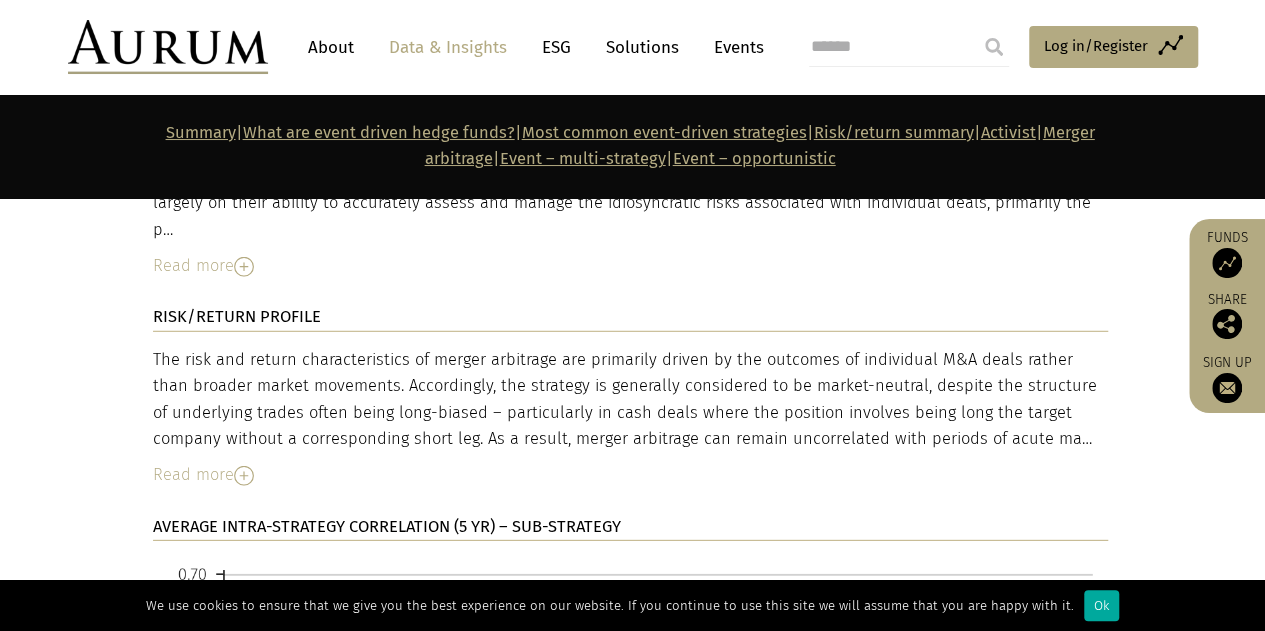 click on "Read more" at bounding box center [630, 475] 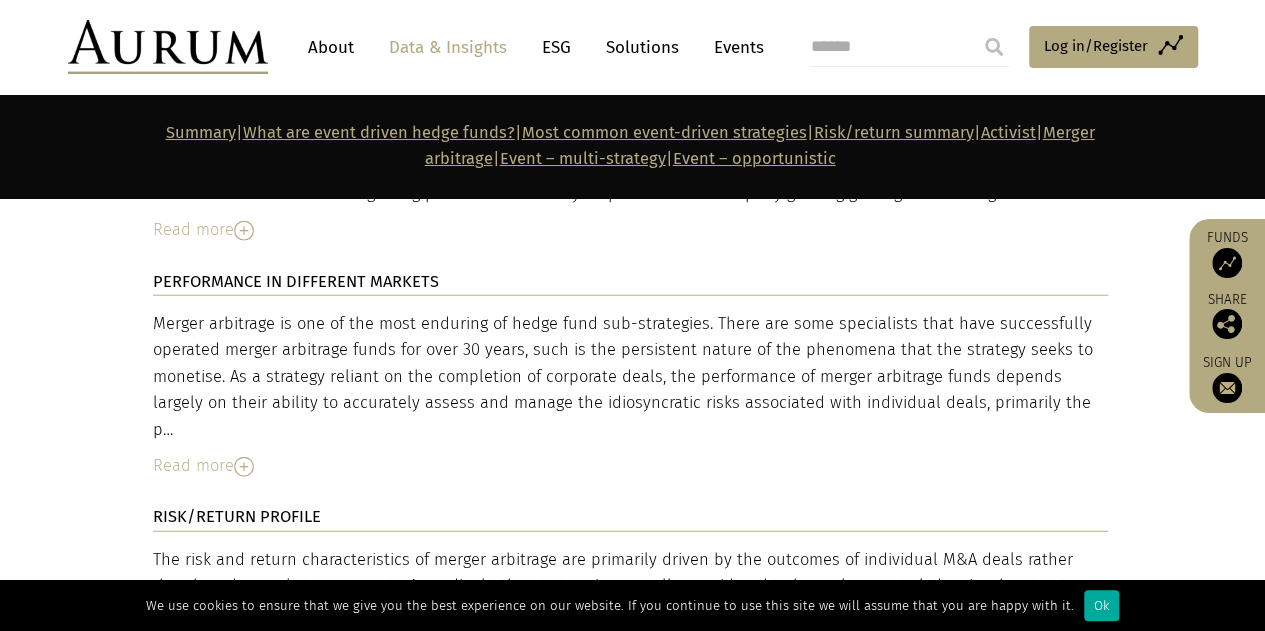 scroll, scrollTop: 6320, scrollLeft: 0, axis: vertical 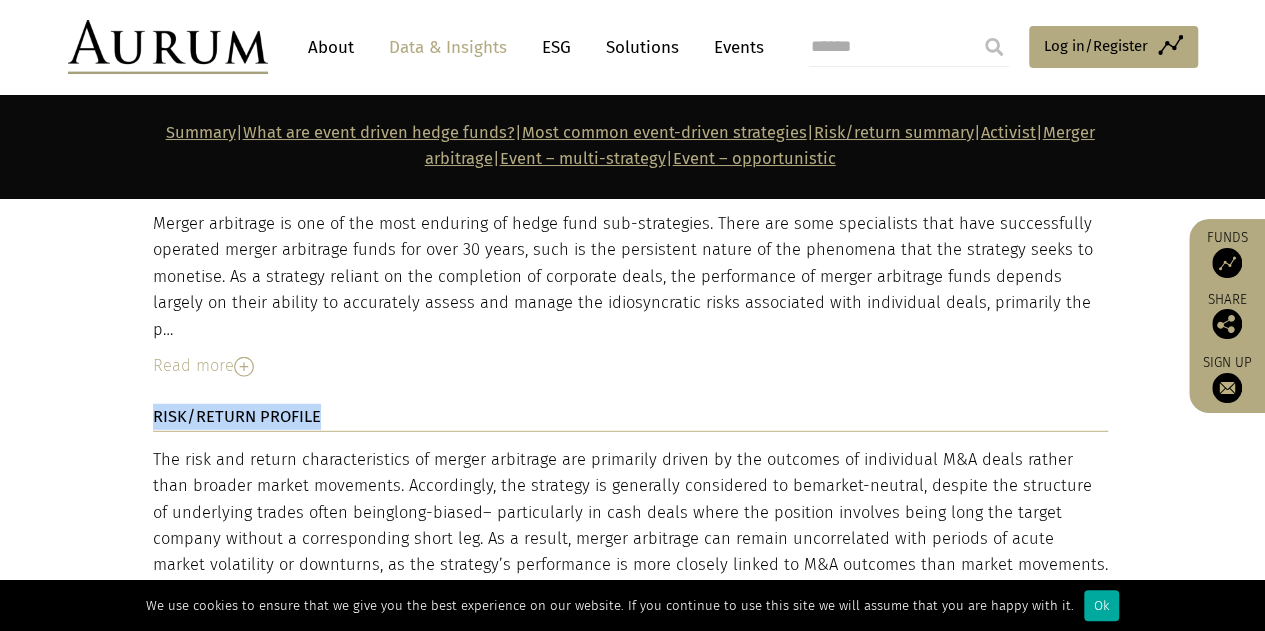 drag, startPoint x: 329, startPoint y: 280, endPoint x: 132, endPoint y: 288, distance: 197.16237 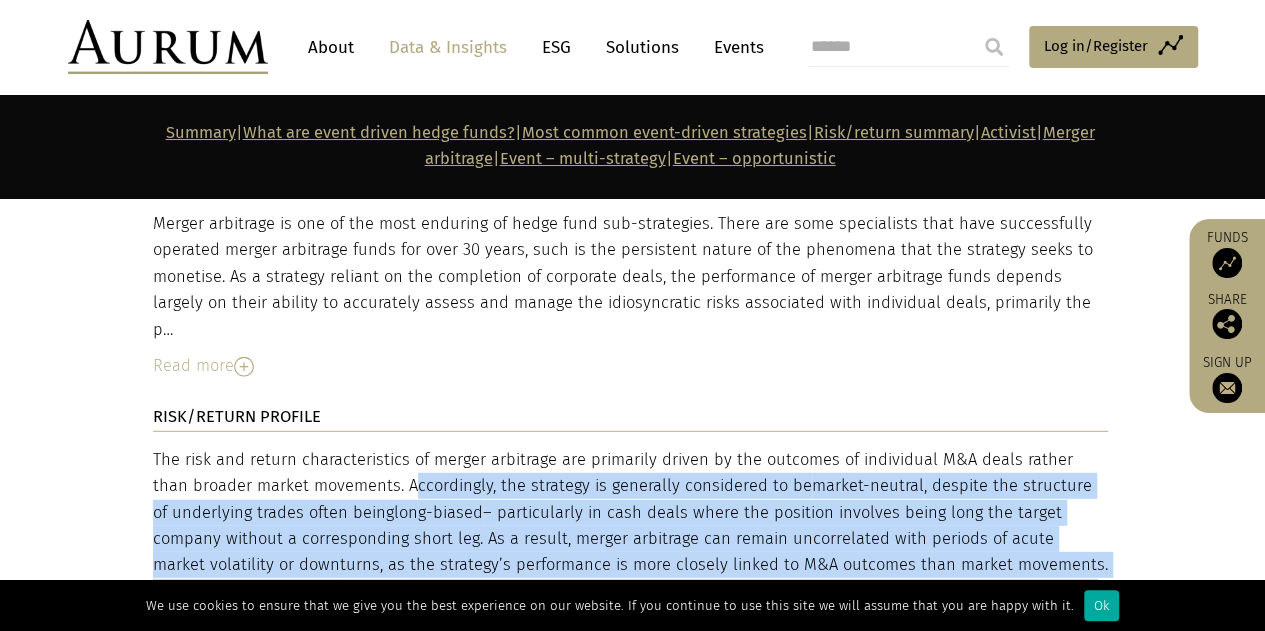 drag, startPoint x: 371, startPoint y: 337, endPoint x: 595, endPoint y: 500, distance: 277.02887 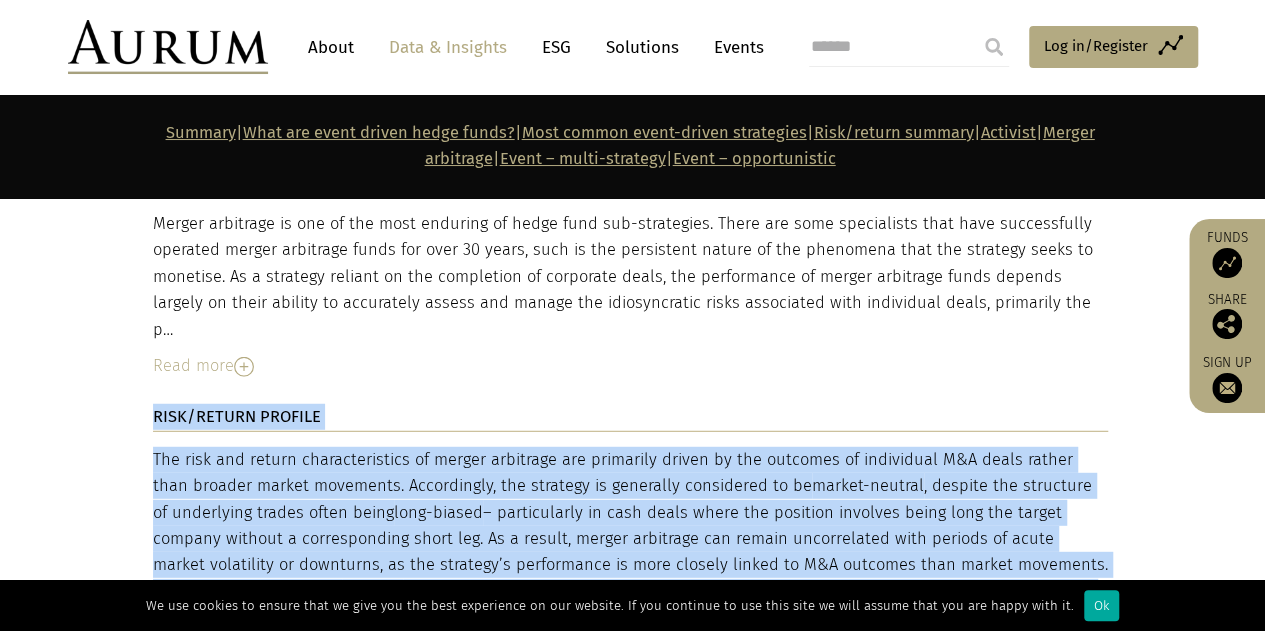 drag, startPoint x: 294, startPoint y: 511, endPoint x: 159, endPoint y: 331, distance: 225 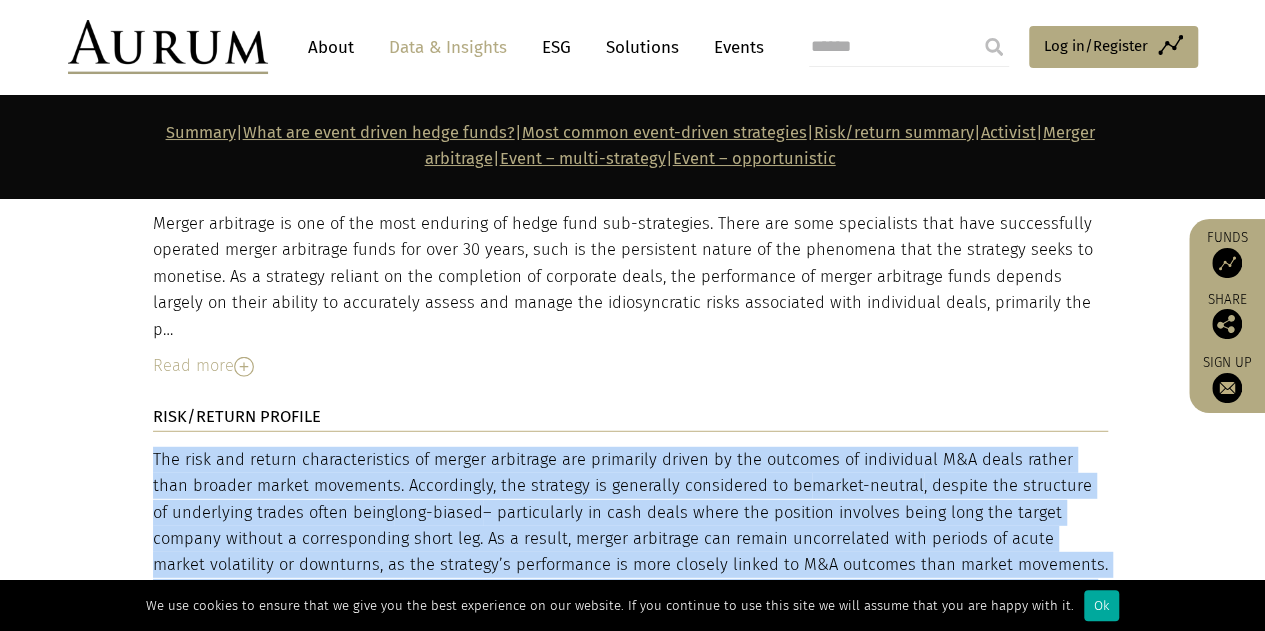drag, startPoint x: 287, startPoint y: 505, endPoint x: 162, endPoint y: 337, distance: 209.40154 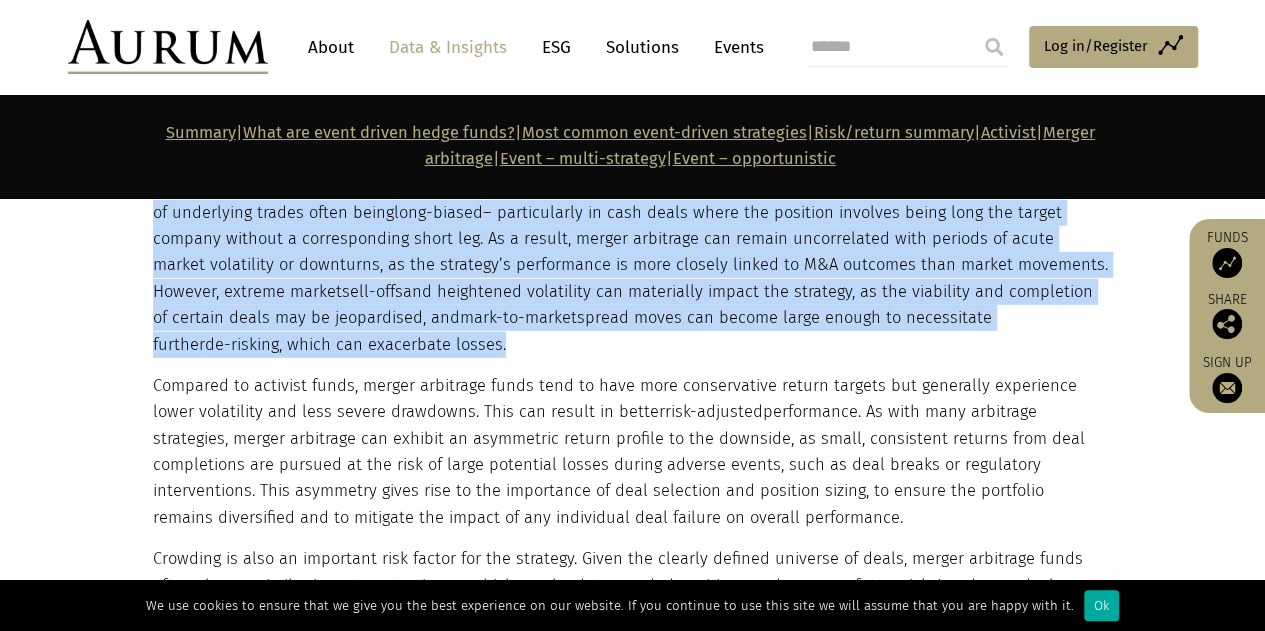 scroll, scrollTop: 6520, scrollLeft: 0, axis: vertical 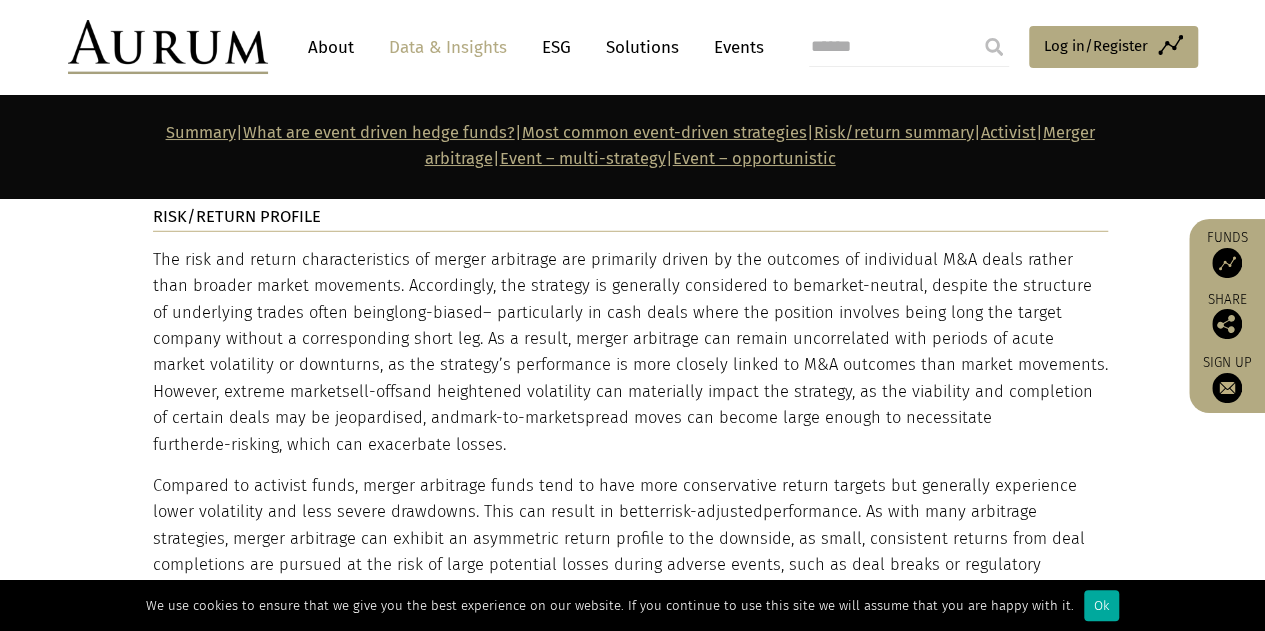 click on "Compared to activist funds, merger arbitrage funds tend to have more conservative return targets but generally experience lower volatility and less severe drawdowns. This can result in better  risk-adjusted  performance. As with many arbitrage strategies, merger arbitrage can exhibit an asymmetric return profile to the downside, as small, consistent returns from deal completions are pursued at the risk of large potential losses during adverse events, such as deal breaks or regulatory interventions. This asymmetry gives rise to the importance of deal selection and position sizing, to ensure the portfolio remains diversified and to mitigate the impact of any individual deal failure on overall performance." at bounding box center (630, 552) 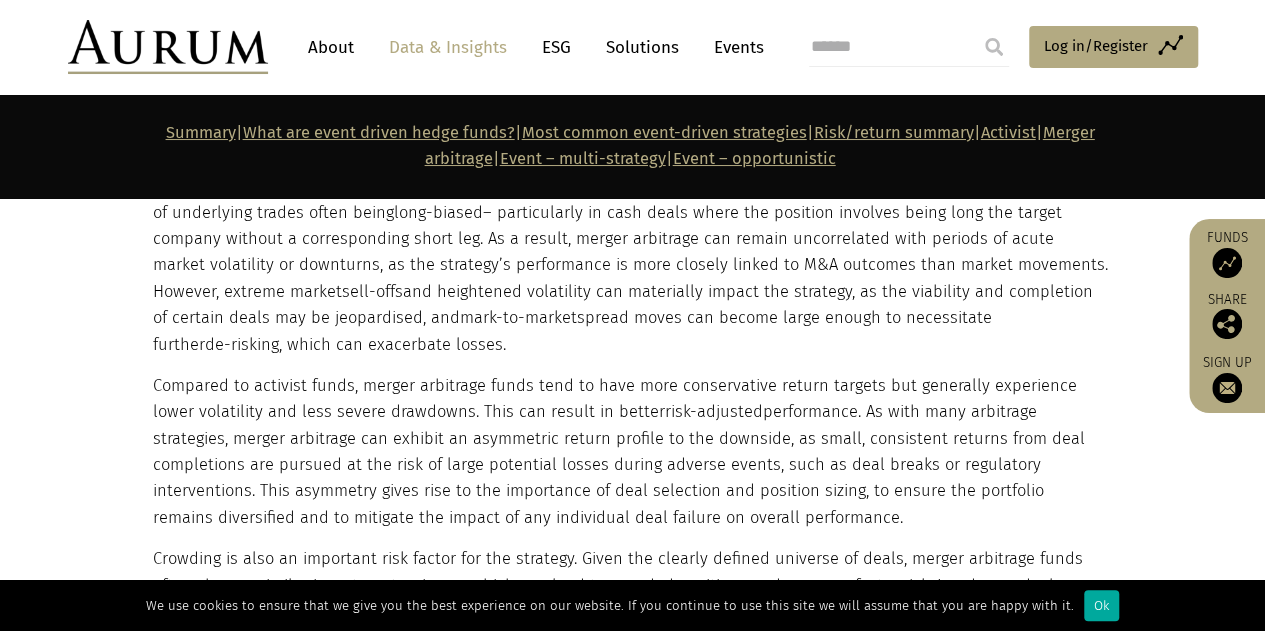 scroll, scrollTop: 6720, scrollLeft: 0, axis: vertical 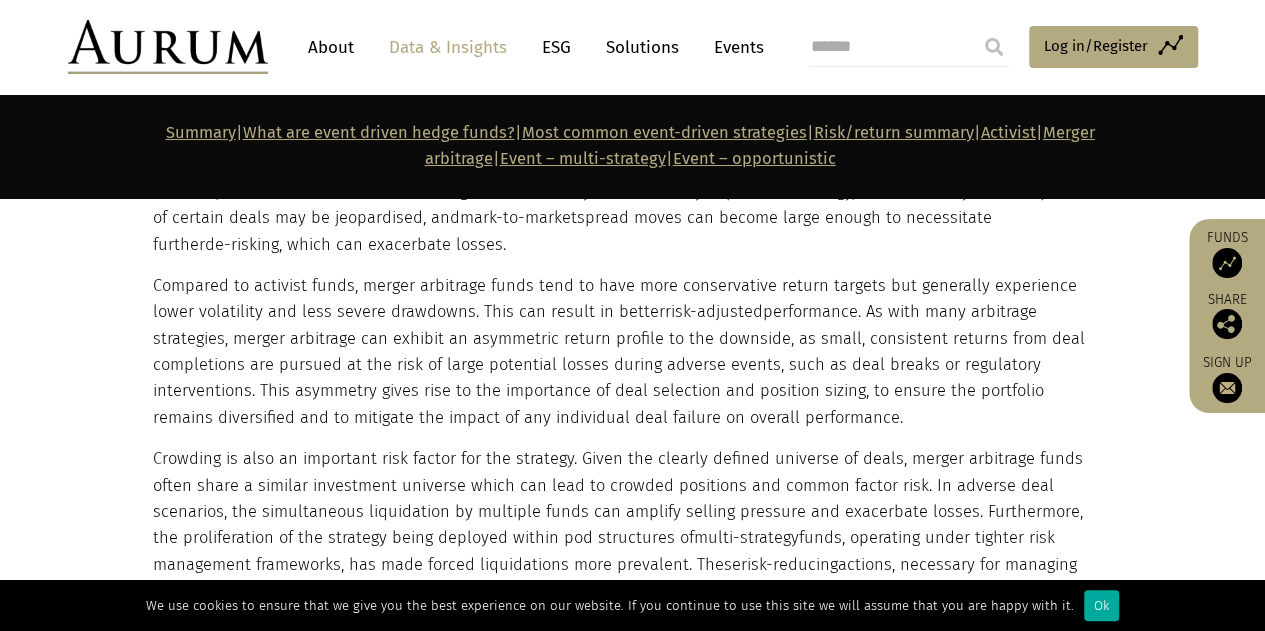 drag, startPoint x: 392, startPoint y: 403, endPoint x: 860, endPoint y: 454, distance: 470.77063 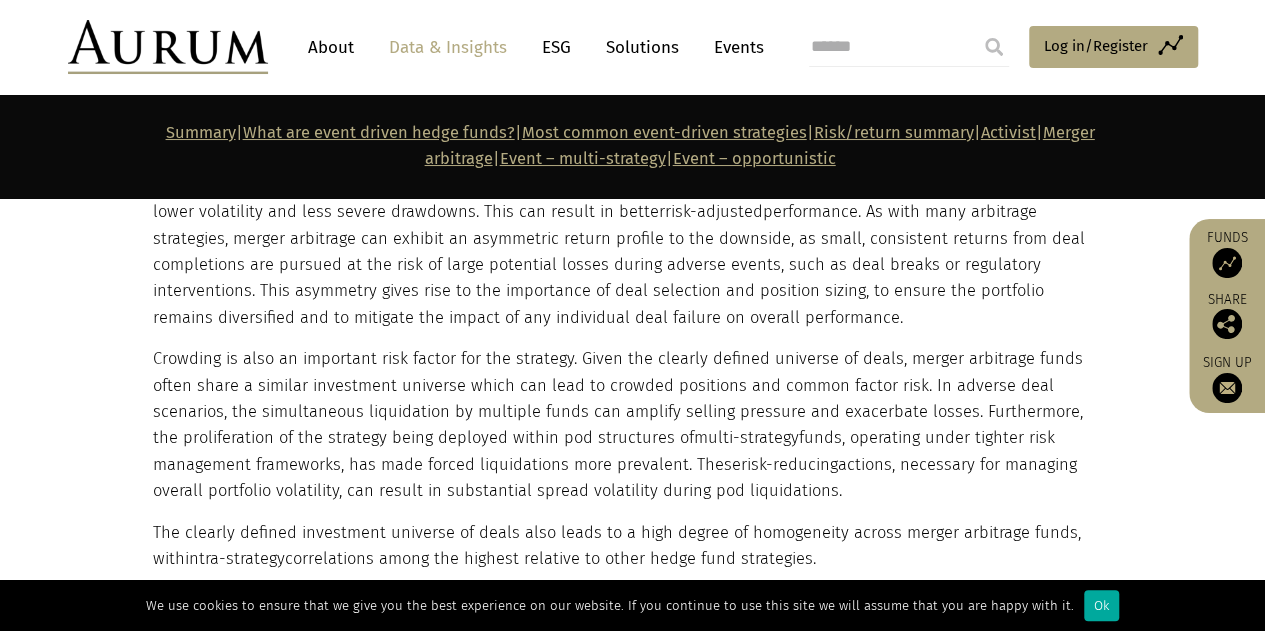 click on "The risk and return characteristics of merger arbitrage are primarily driven by the outcomes of individual M&A deals rather than broader market movements. Accordingly, the strategy is generally considered to be  market-neutral , despite the structure of underlying trades often being  long-biased  – particularly in cash deals where the position involves being long the target company without a corresponding short leg. As a result, merger arbitrage can remain uncorrelated with periods of acute market volatility or downturns, as the strategy’s performance is more closely linked to M&A outcomes than market movements. However, extreme market  sell-offs  and heightened volatility can materially impact the strategy, as the viability and completion of certain deals may be jeopardised, and  mark-to-market  spread moves can become large enough to necessitate further  de-risking , which can exacerbate losses.
risk-adjusted
multi-strategy risk-reducing
intra-strategy" at bounding box center (630, 260) 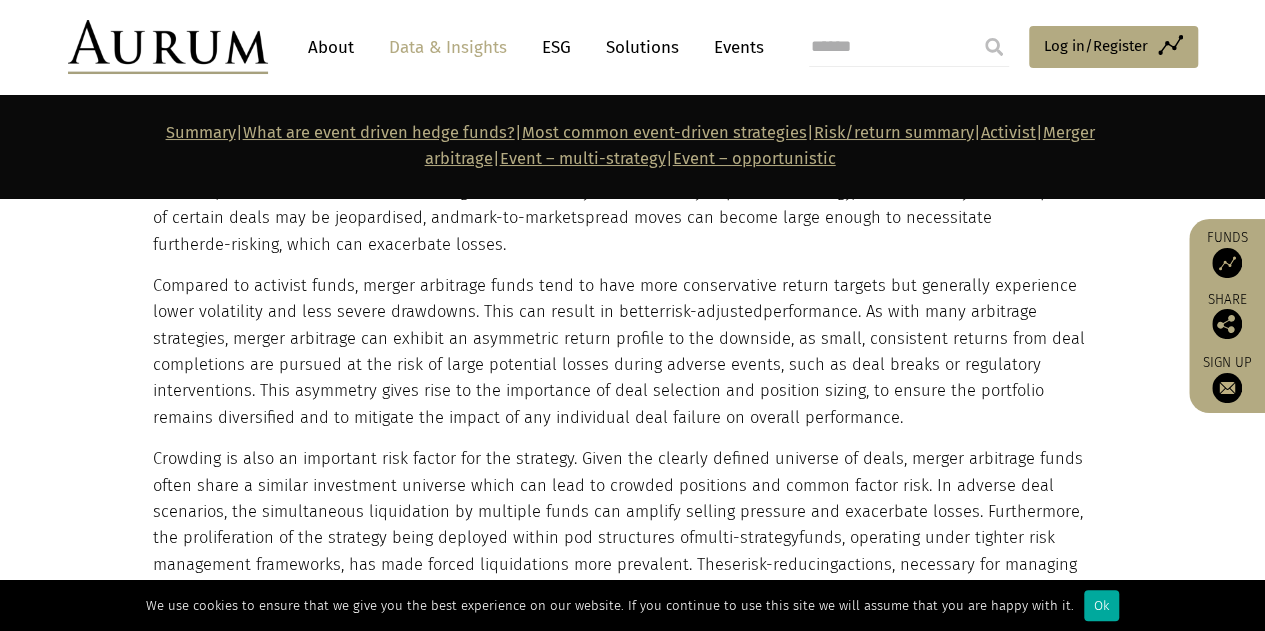 click on "Crowding is also an important risk factor for the strategy. Given the clearly defined universe of deals, merger arbitrage funds often share a similar investment universe which can lead to crowded positions and common factor risk. In adverse deal scenarios, the simultaneous liquidation by multiple funds can amplify selling pressure and exacerbate losses. Furthermore, the proliferation of the strategy being deployed within pod structures of  multi-strategy  funds, operating under tighter risk management frameworks, has made forced liquidations more prevalent. These  risk-reducing  actions, necessary for managing overall portfolio volatility, can result in substantial spread volatility during pod liquidations." at bounding box center (630, 525) 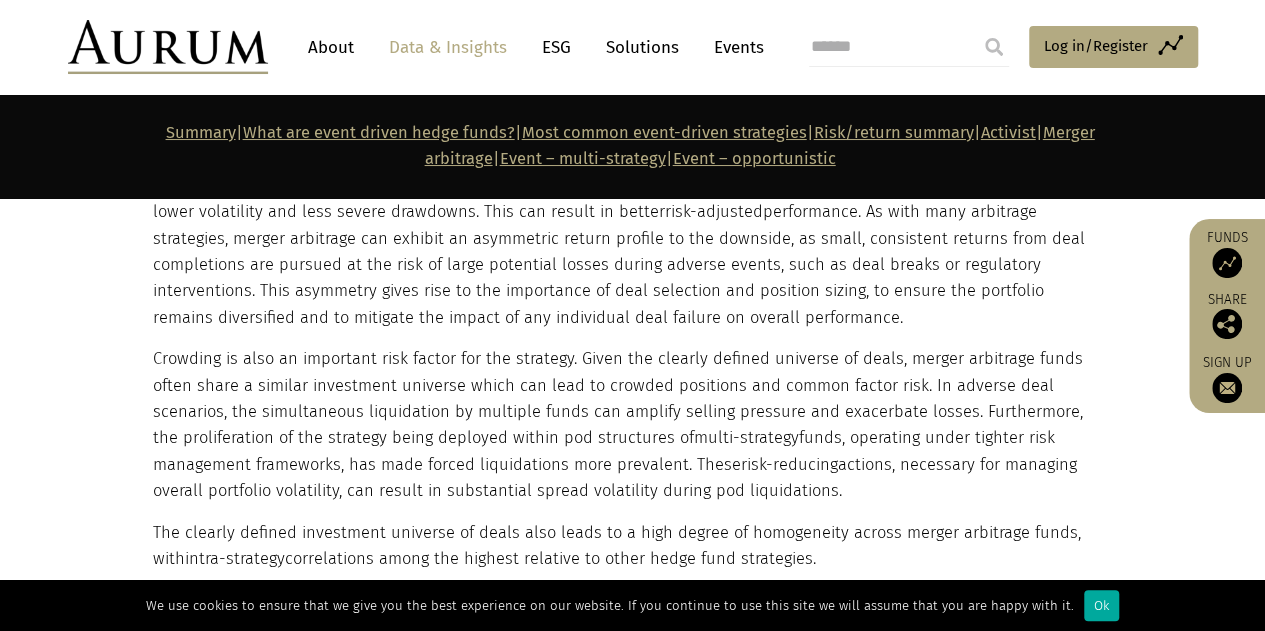 click on "Read less" at bounding box center [630, 595] 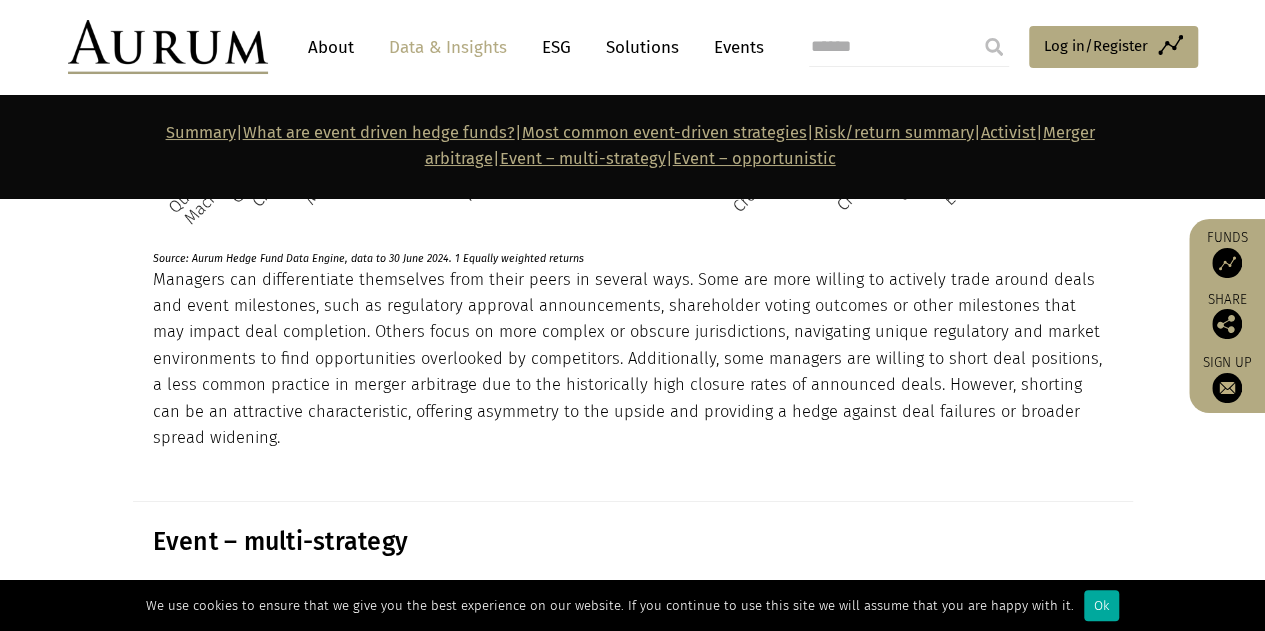 scroll, scrollTop: 7000, scrollLeft: 0, axis: vertical 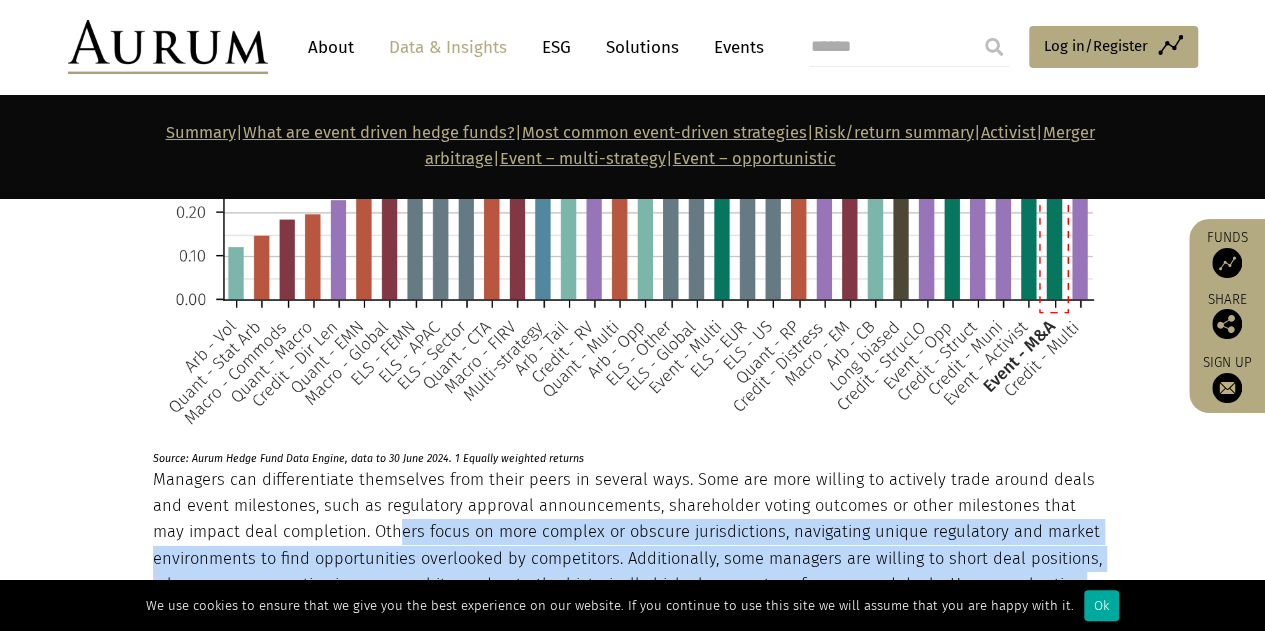 drag, startPoint x: 358, startPoint y: 391, endPoint x: 1092, endPoint y: 499, distance: 741.90295 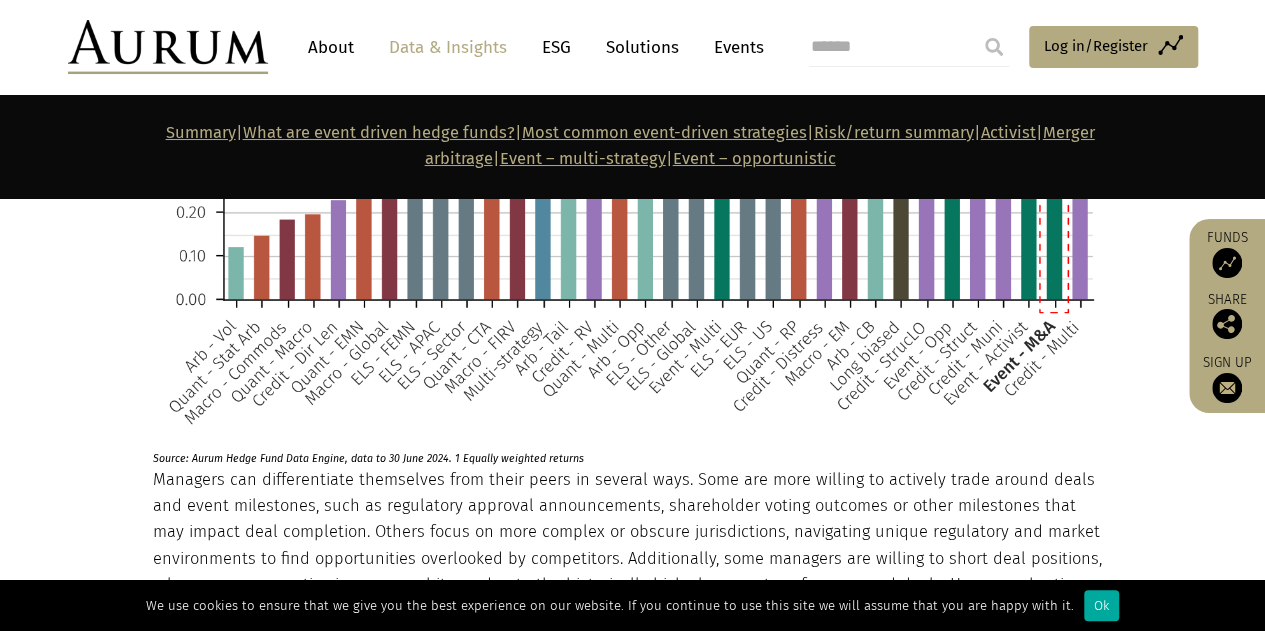 drag, startPoint x: 208, startPoint y: 471, endPoint x: 276, endPoint y: 499, distance: 73.53911 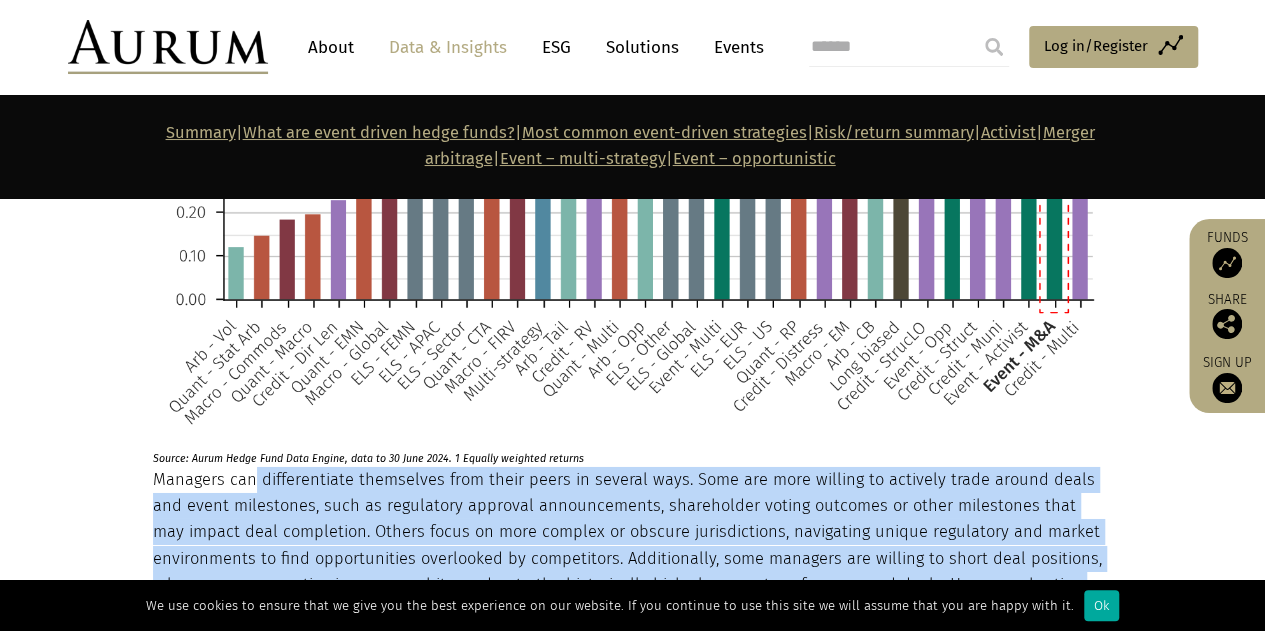 drag, startPoint x: 252, startPoint y: 347, endPoint x: 838, endPoint y: 505, distance: 606.9267 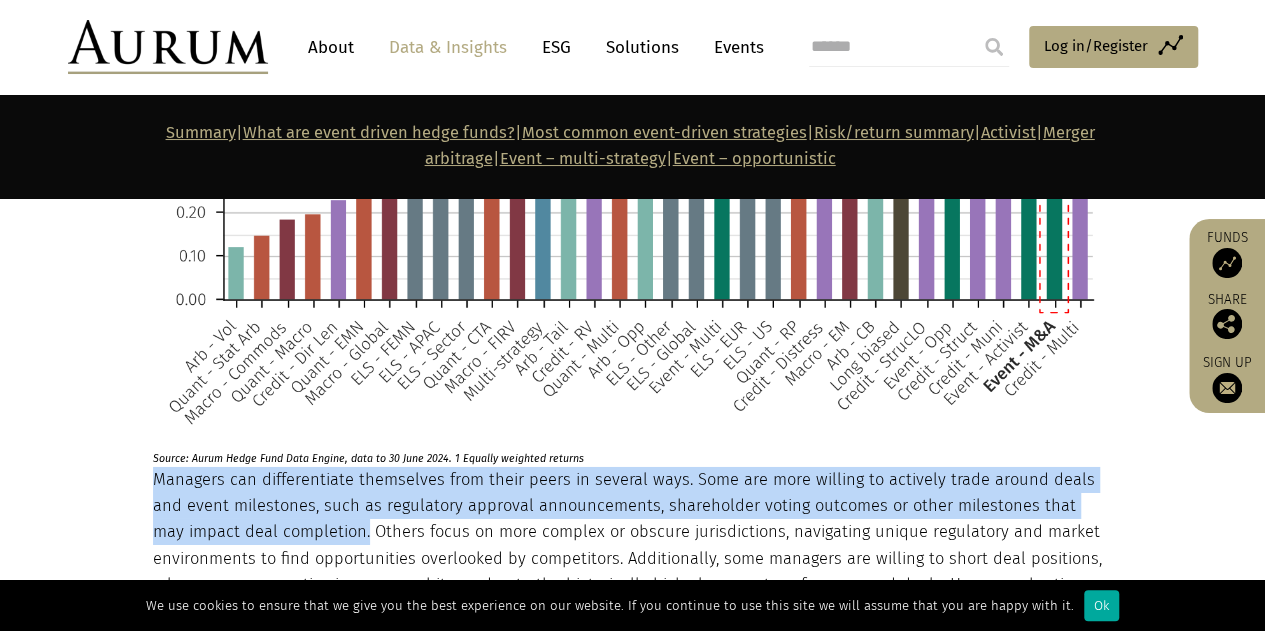 drag, startPoint x: 153, startPoint y: 337, endPoint x: 327, endPoint y: 394, distance: 183.09833 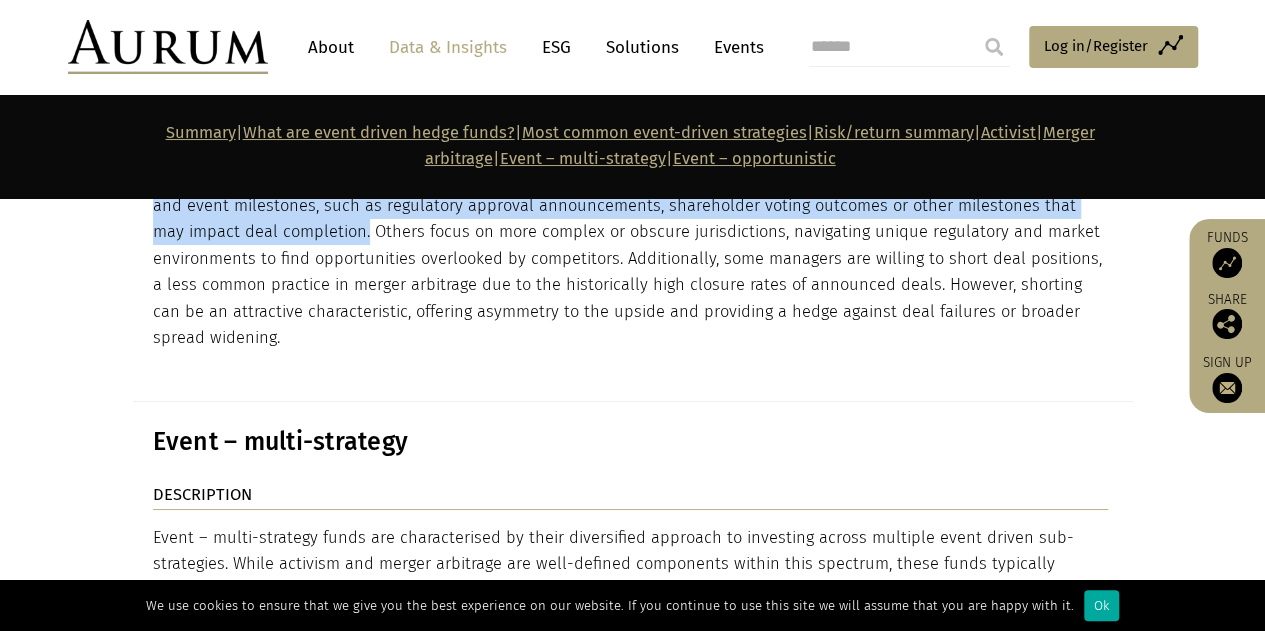 scroll, scrollTop: 7400, scrollLeft: 0, axis: vertical 